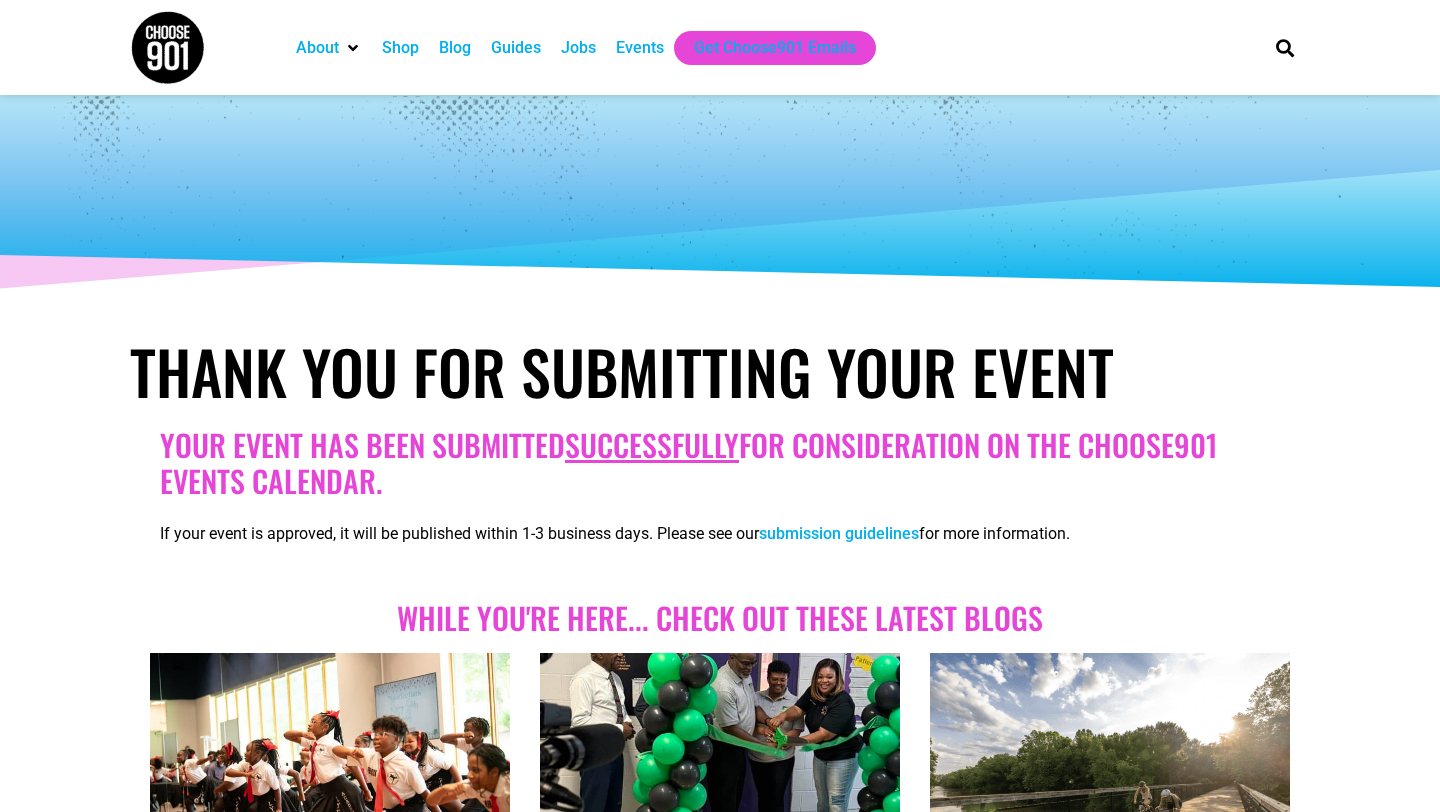 scroll, scrollTop: 0, scrollLeft: 0, axis: both 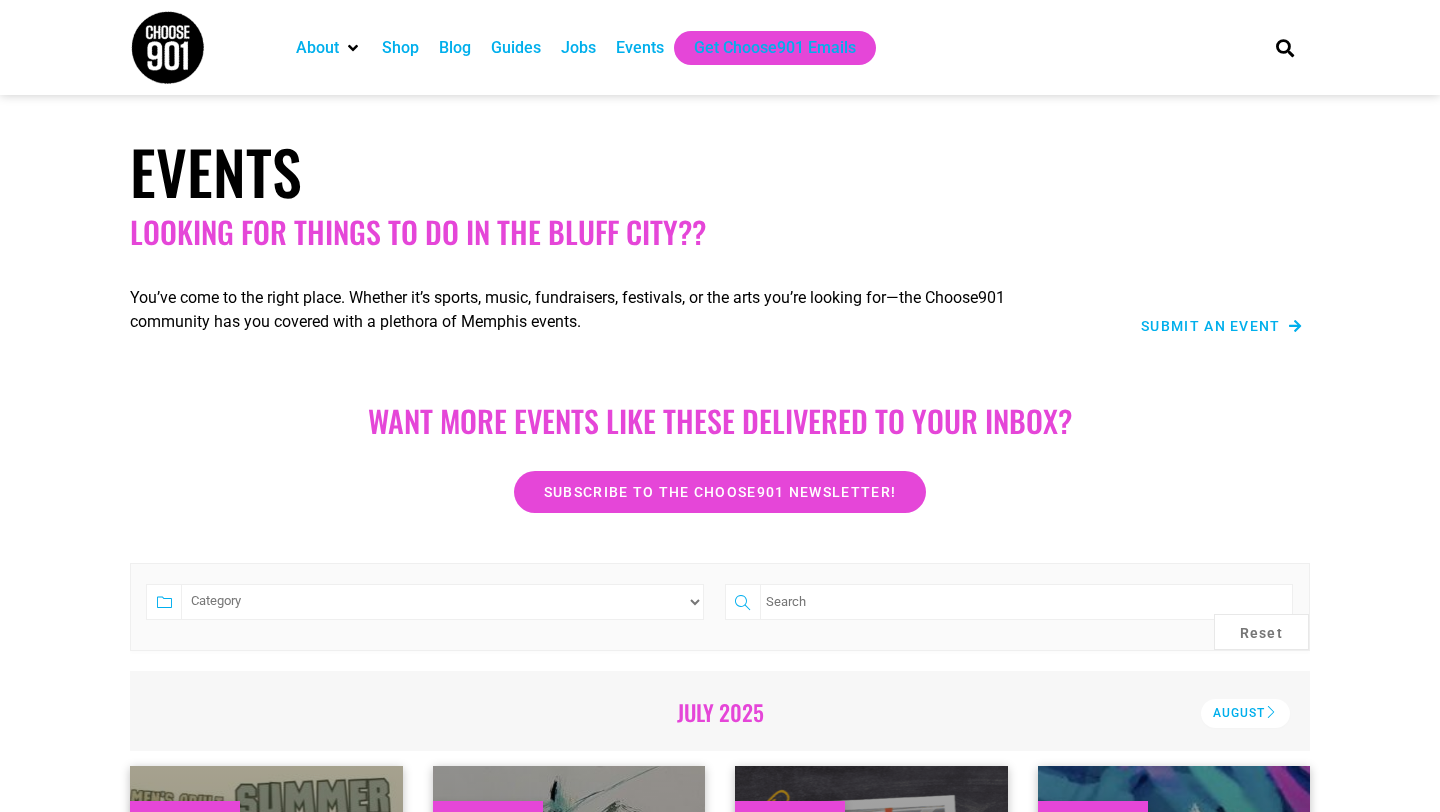 click on "Submit an Event" at bounding box center (1211, 326) 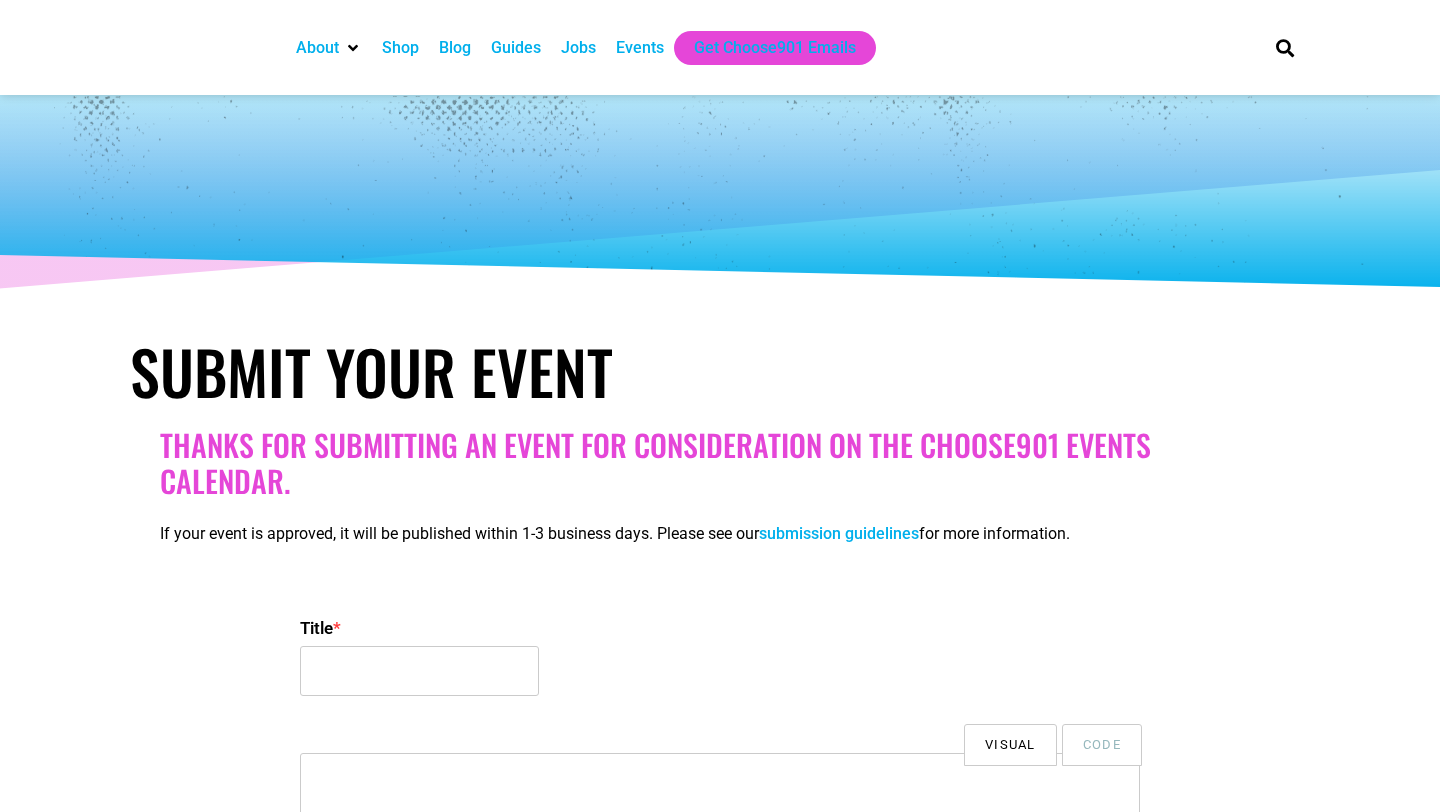 select 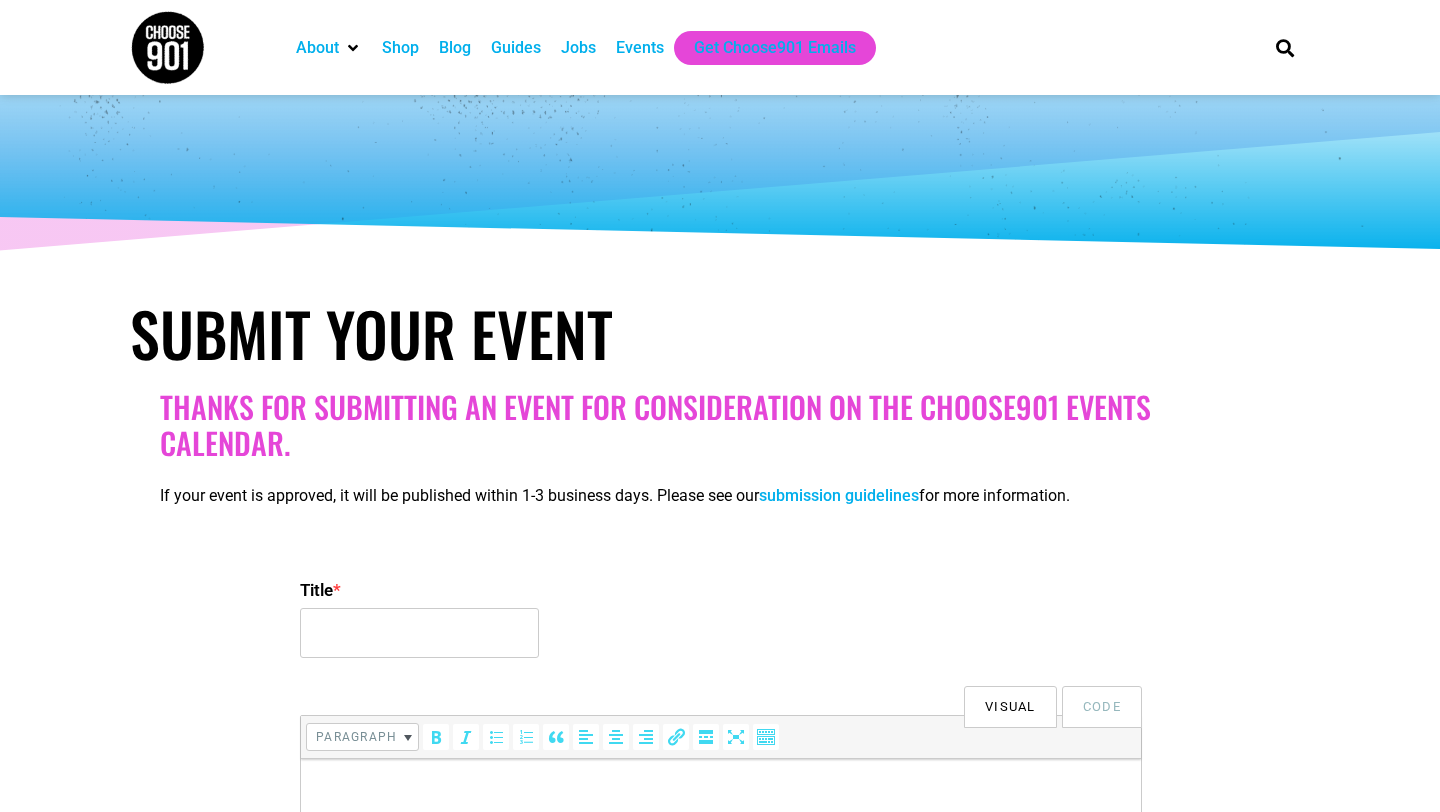 scroll, scrollTop: 170, scrollLeft: 0, axis: vertical 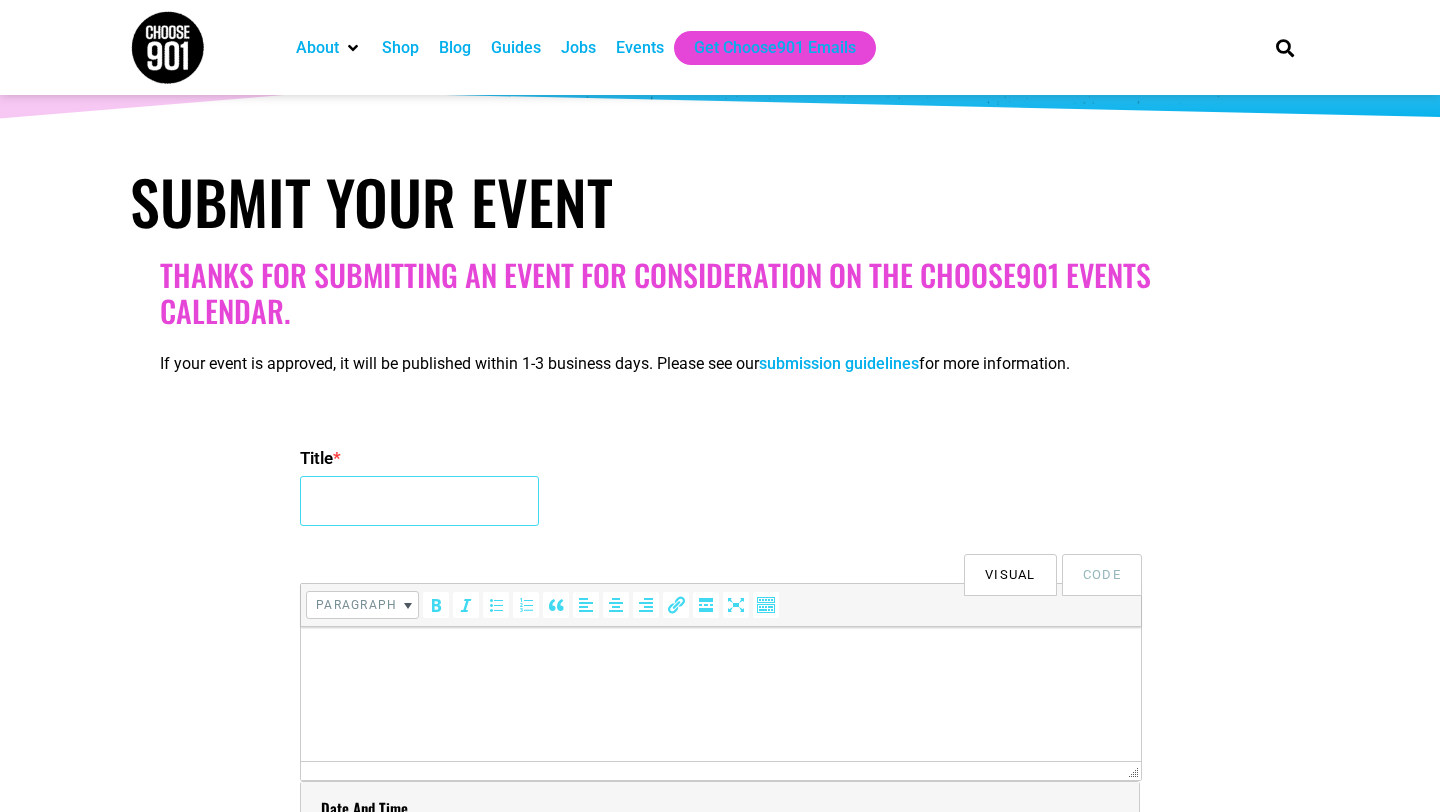 click on "Title  *" at bounding box center [419, 501] 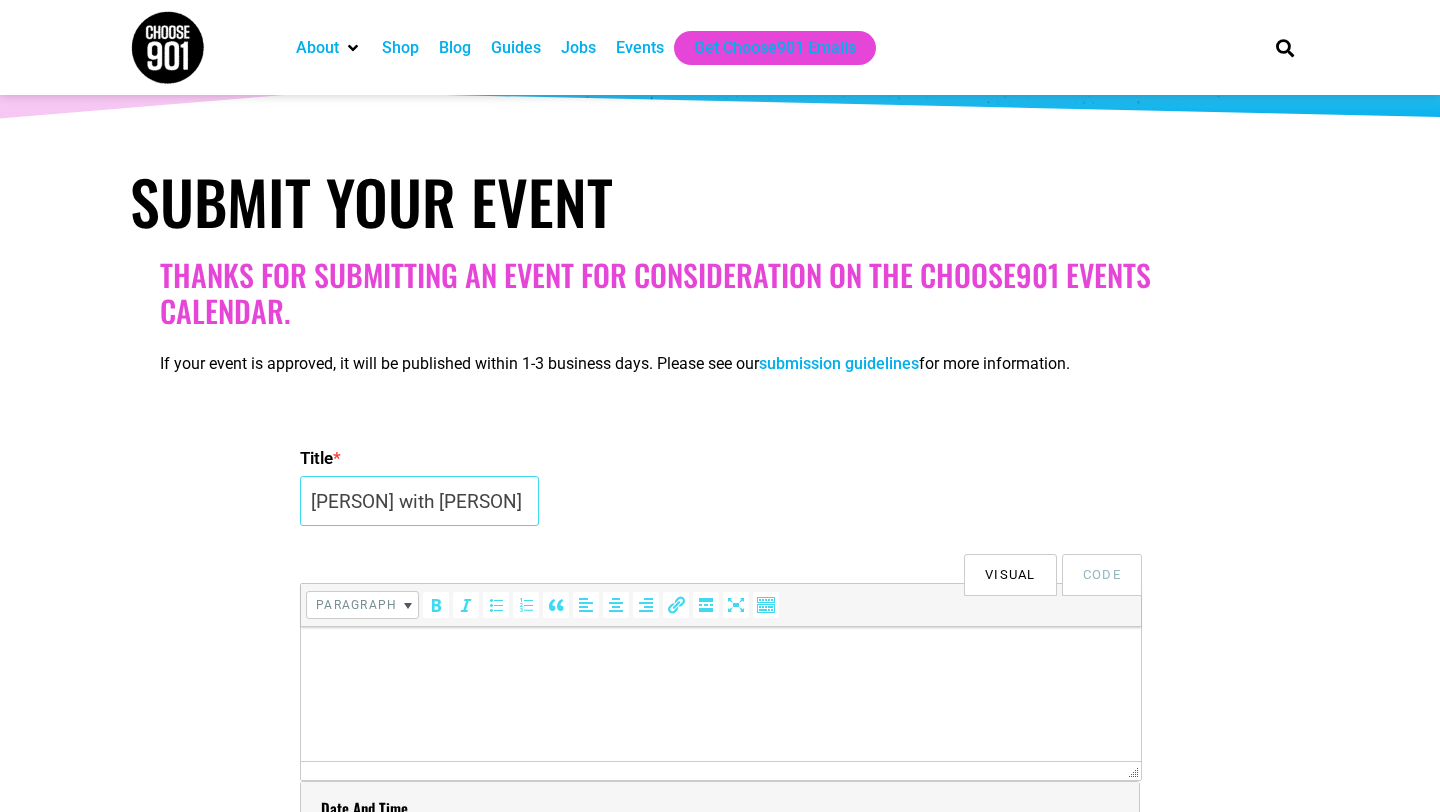 scroll, scrollTop: 0, scrollLeft: 153, axis: horizontal 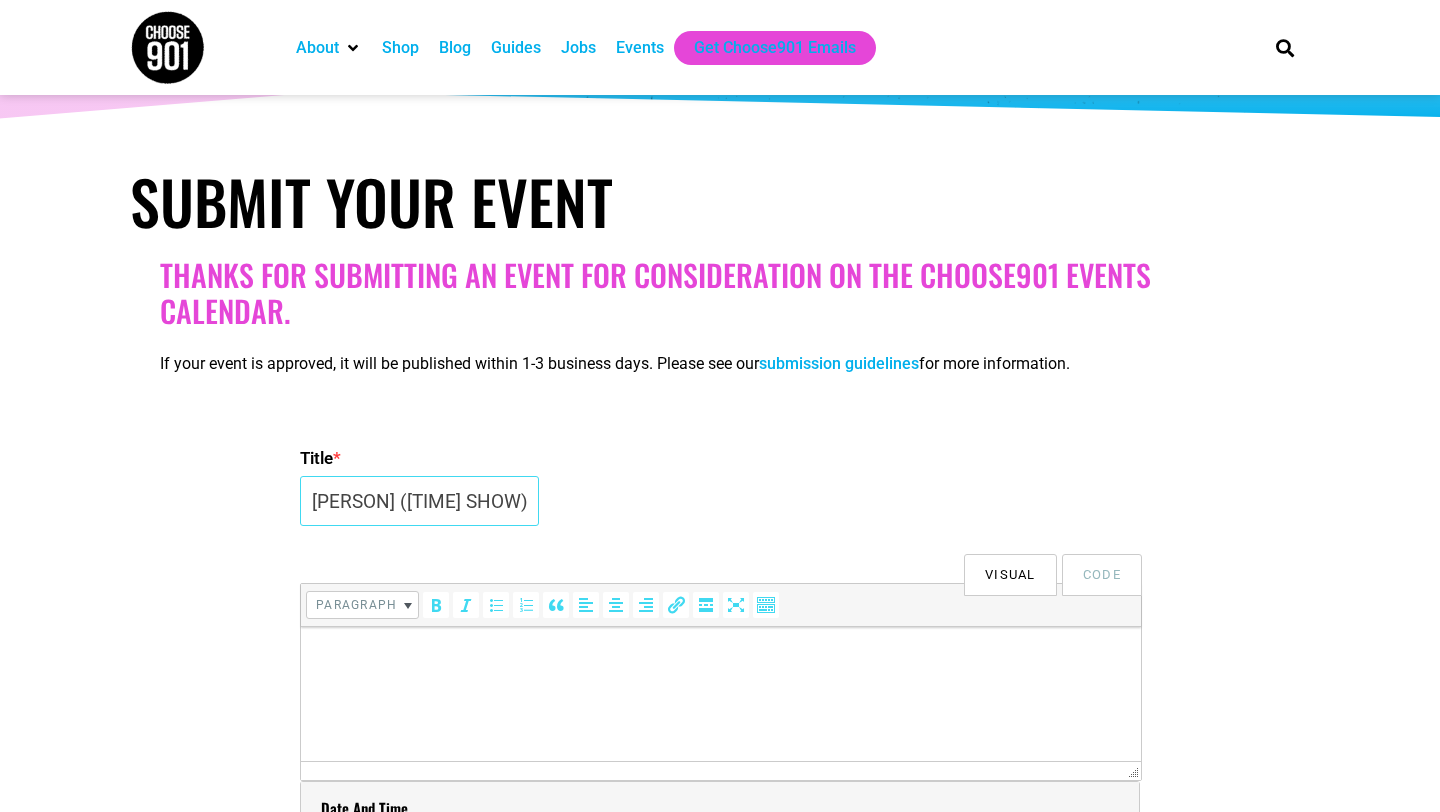 click on "[PERSON] with [PERSON] ([TIME] SHOW)" at bounding box center (419, 501) 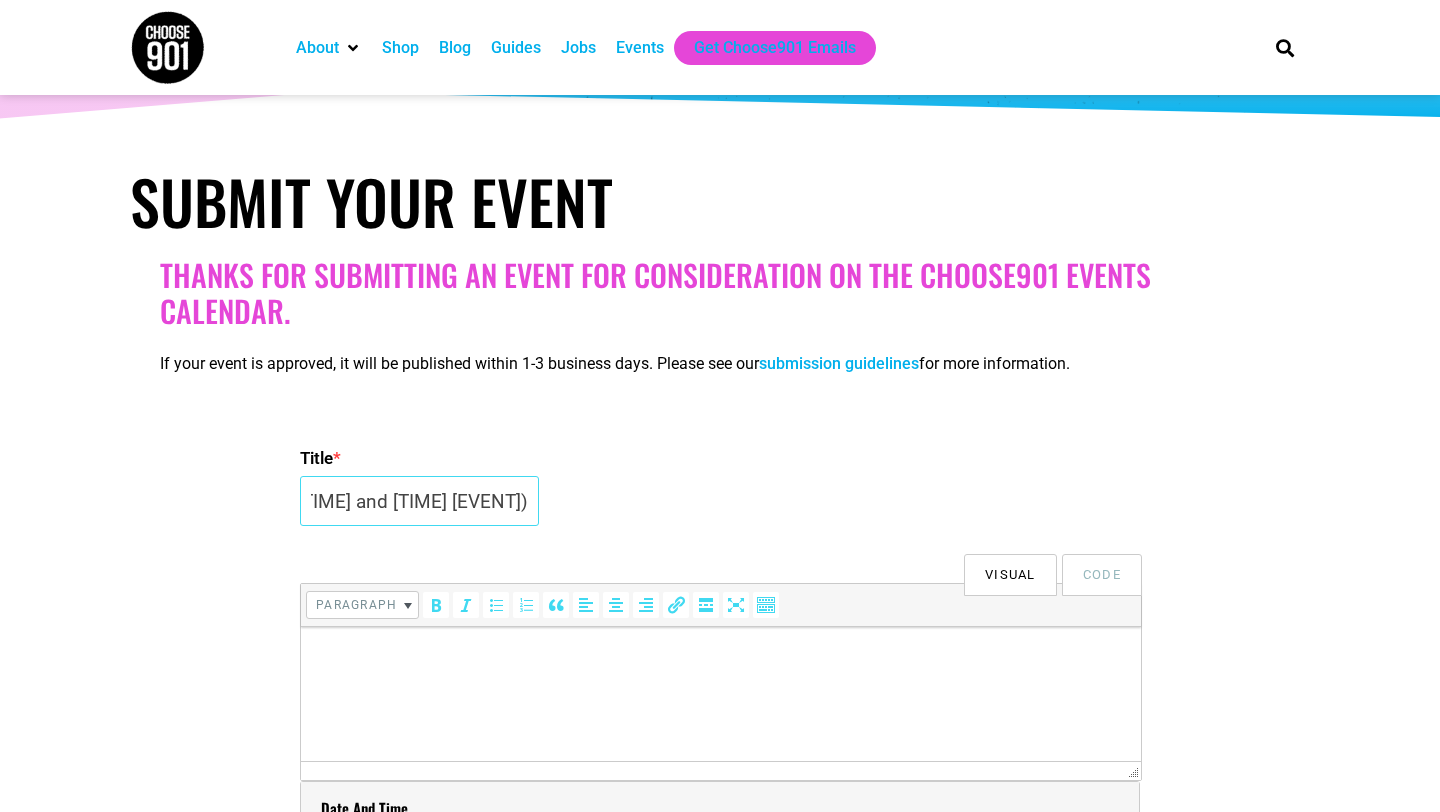 scroll, scrollTop: 0, scrollLeft: 239, axis: horizontal 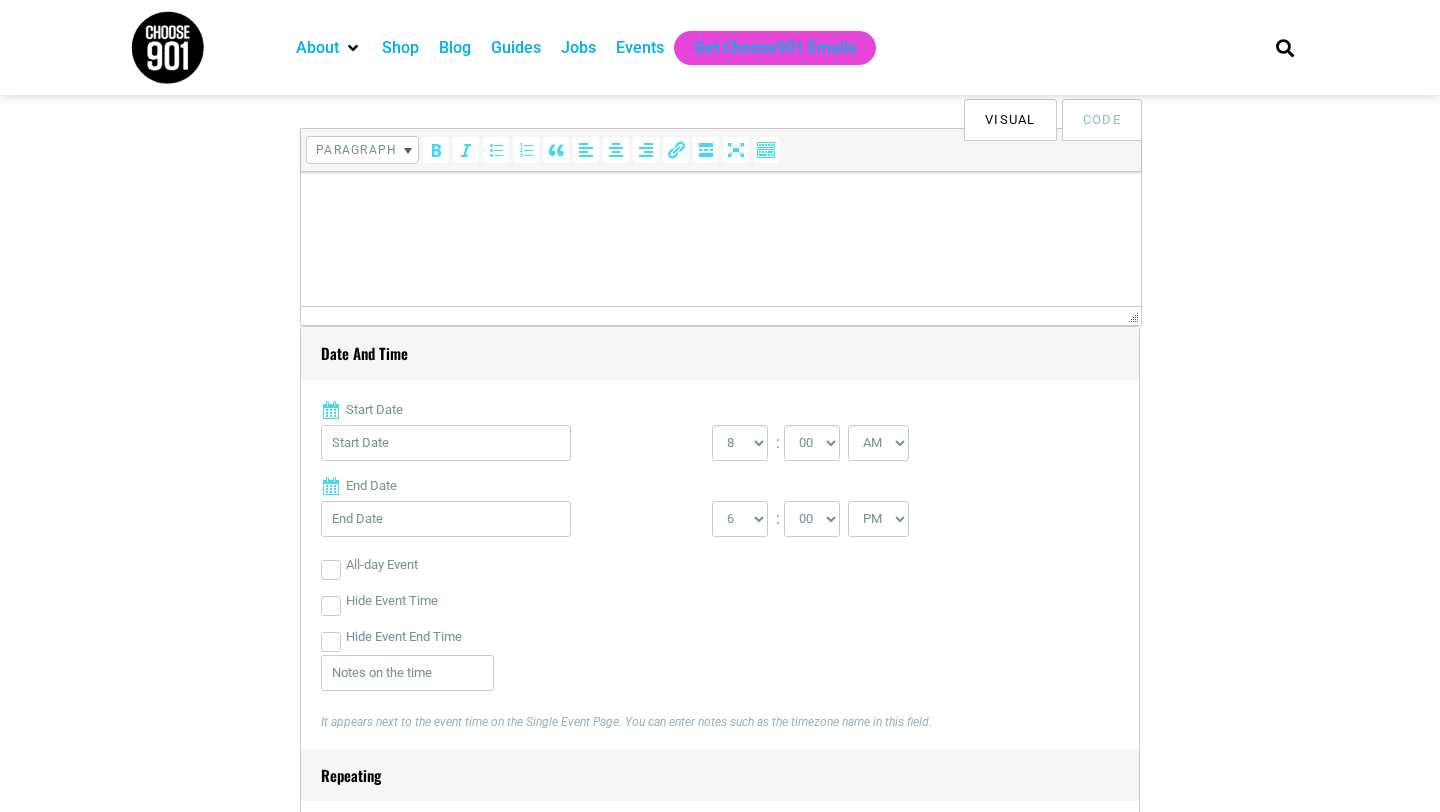 type on "[PERSON] with [PERSON] ([TIME] and [TIME] [EVENT])" 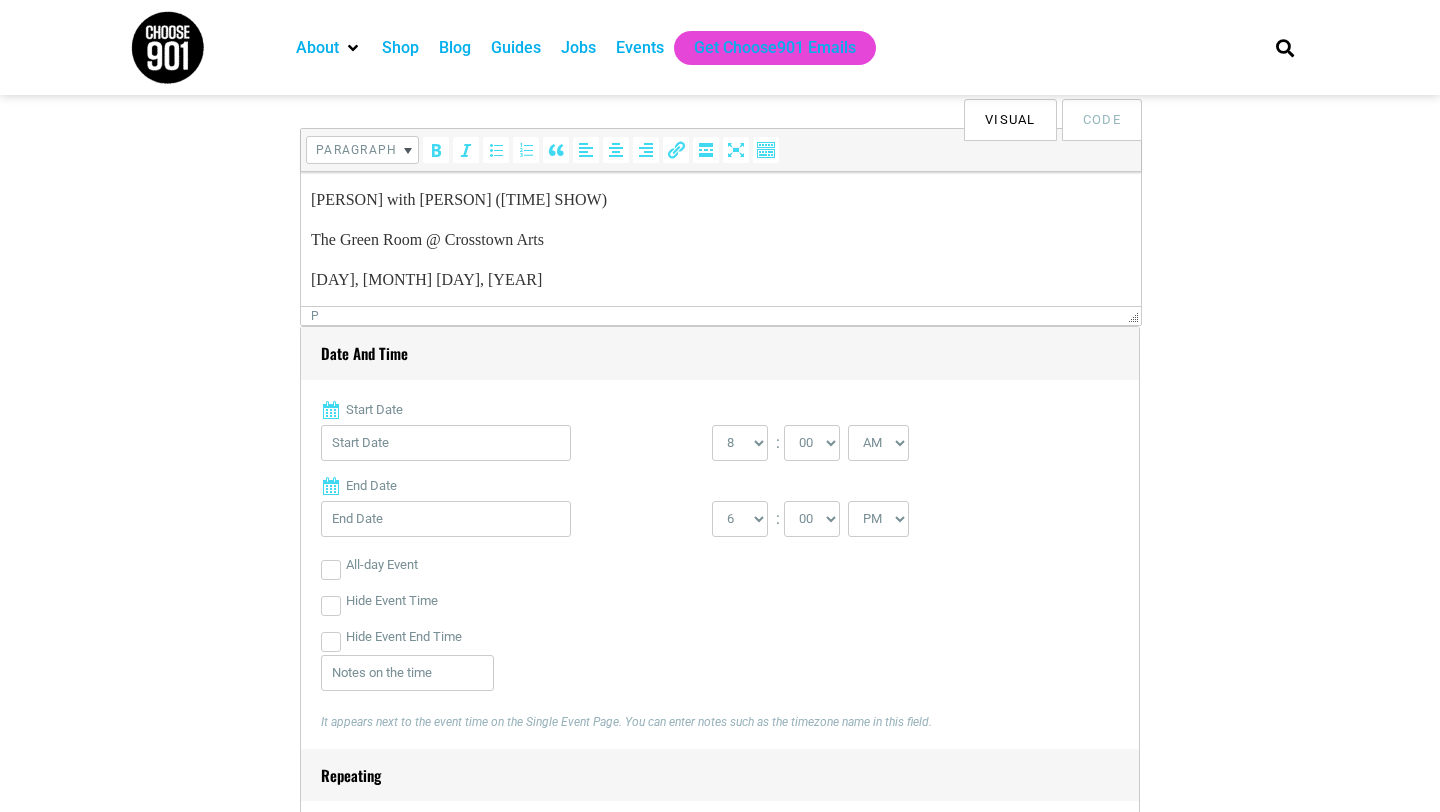 scroll, scrollTop: 406, scrollLeft: 0, axis: vertical 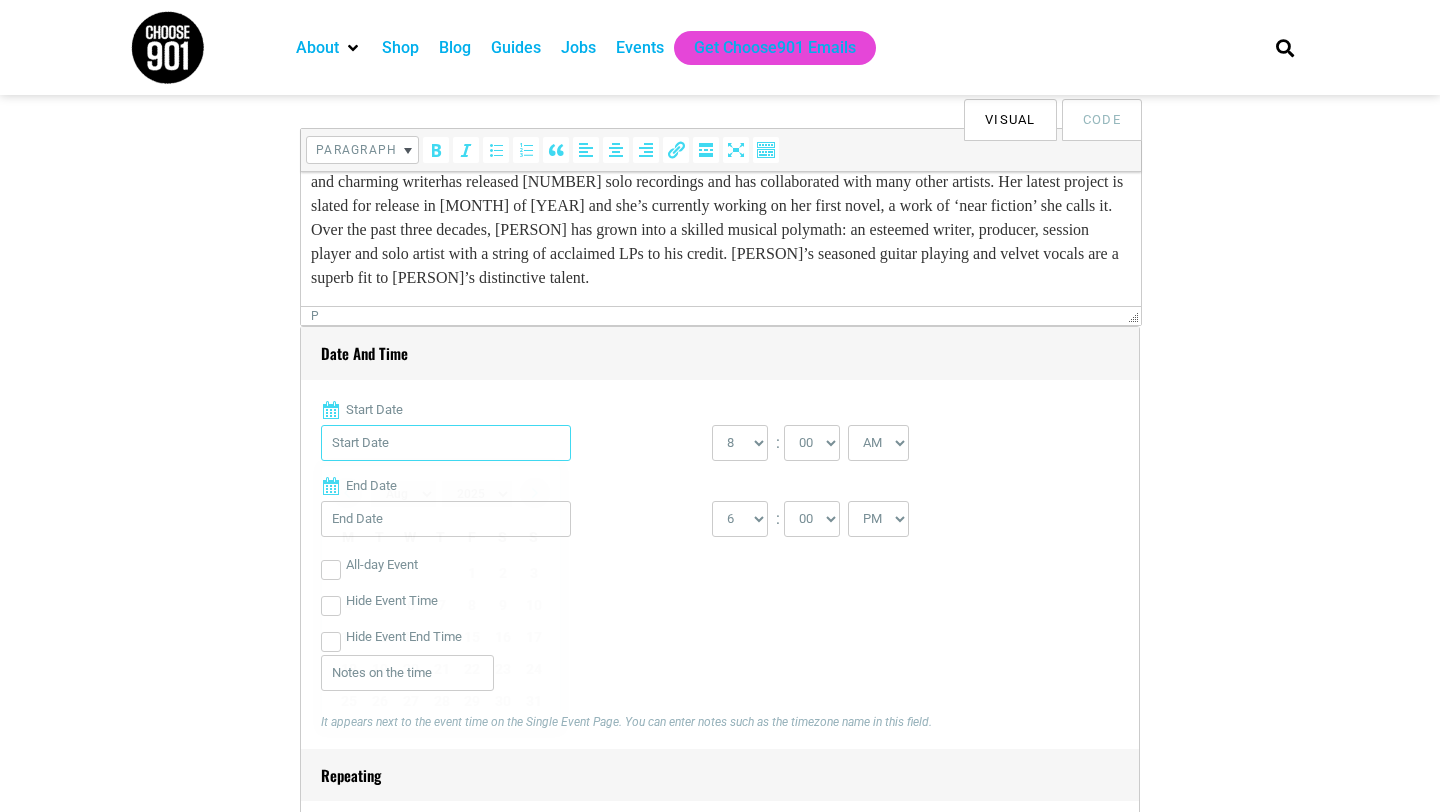 click on "Start Date" at bounding box center (446, 443) 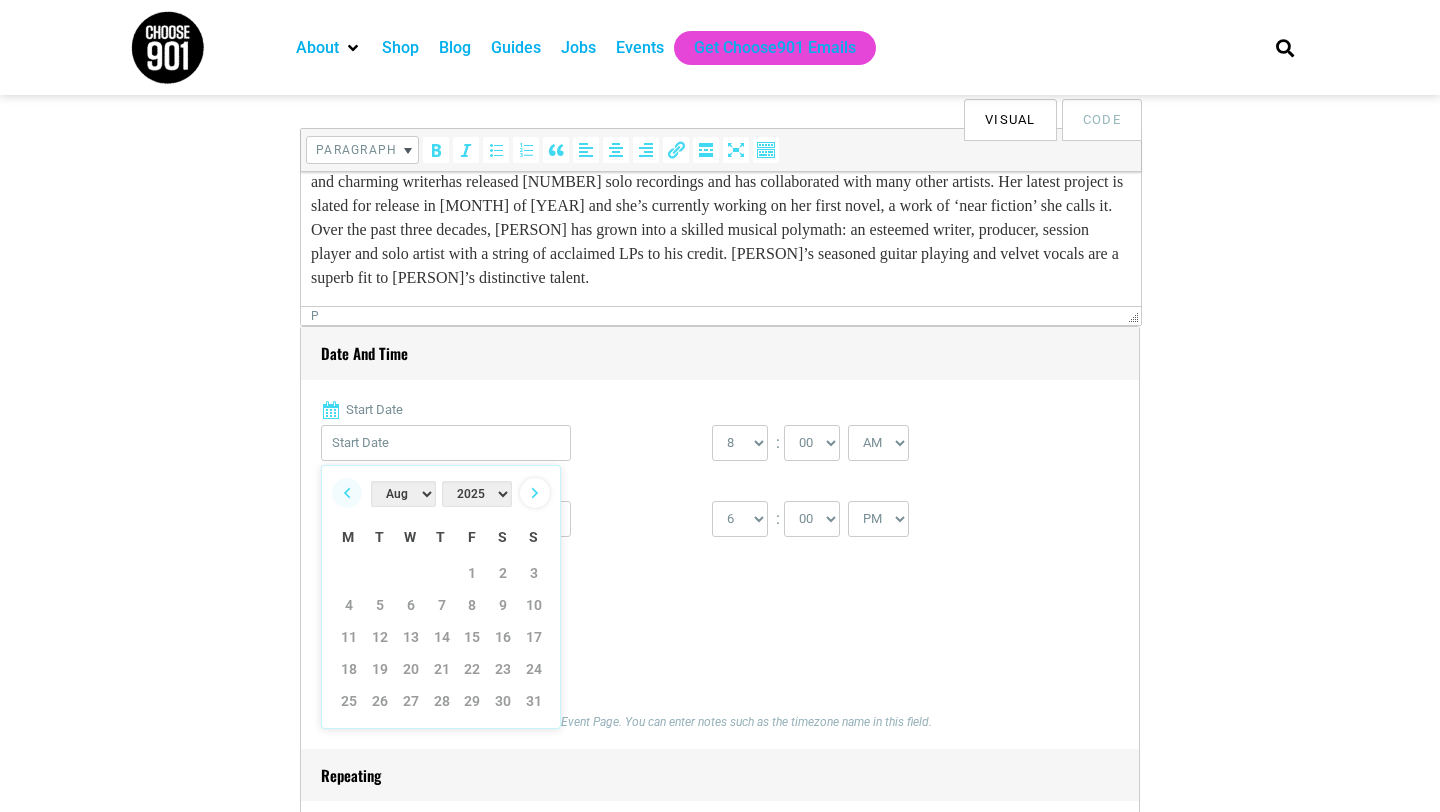 click on "Next" at bounding box center (535, 493) 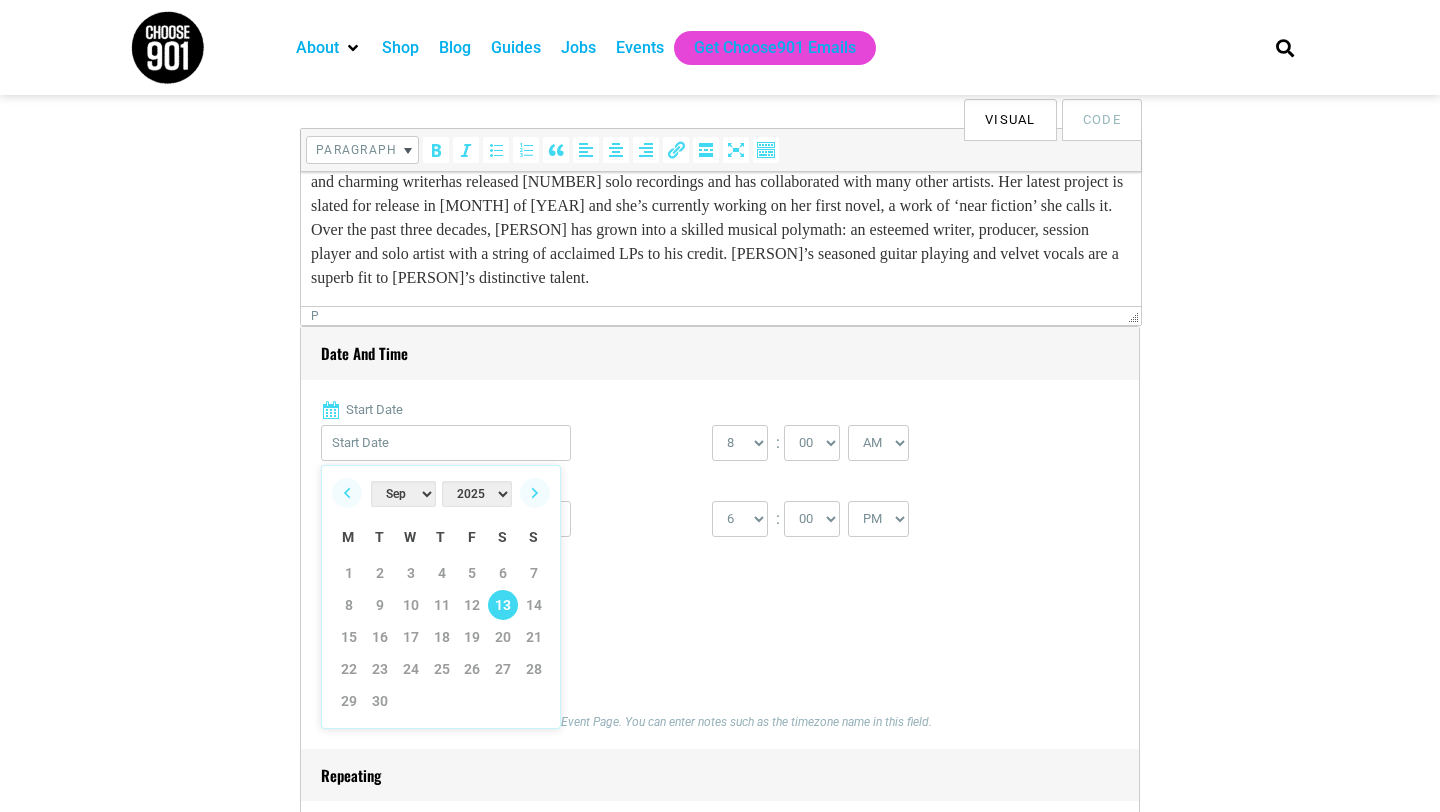 click on "13" at bounding box center [503, 605] 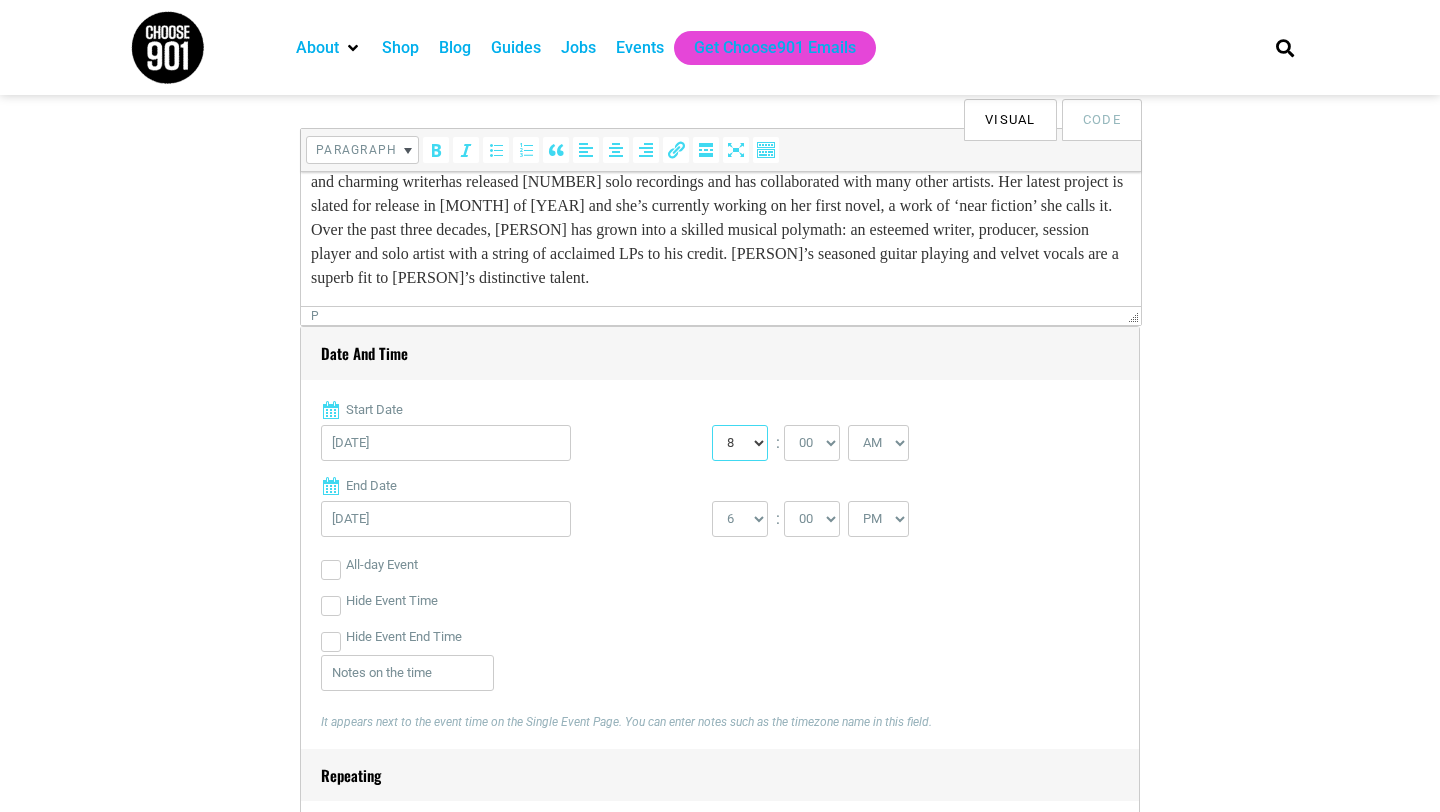 click on "0
1
2
3
4
5
6
7
8
9
10
11
12" at bounding box center (740, 443) 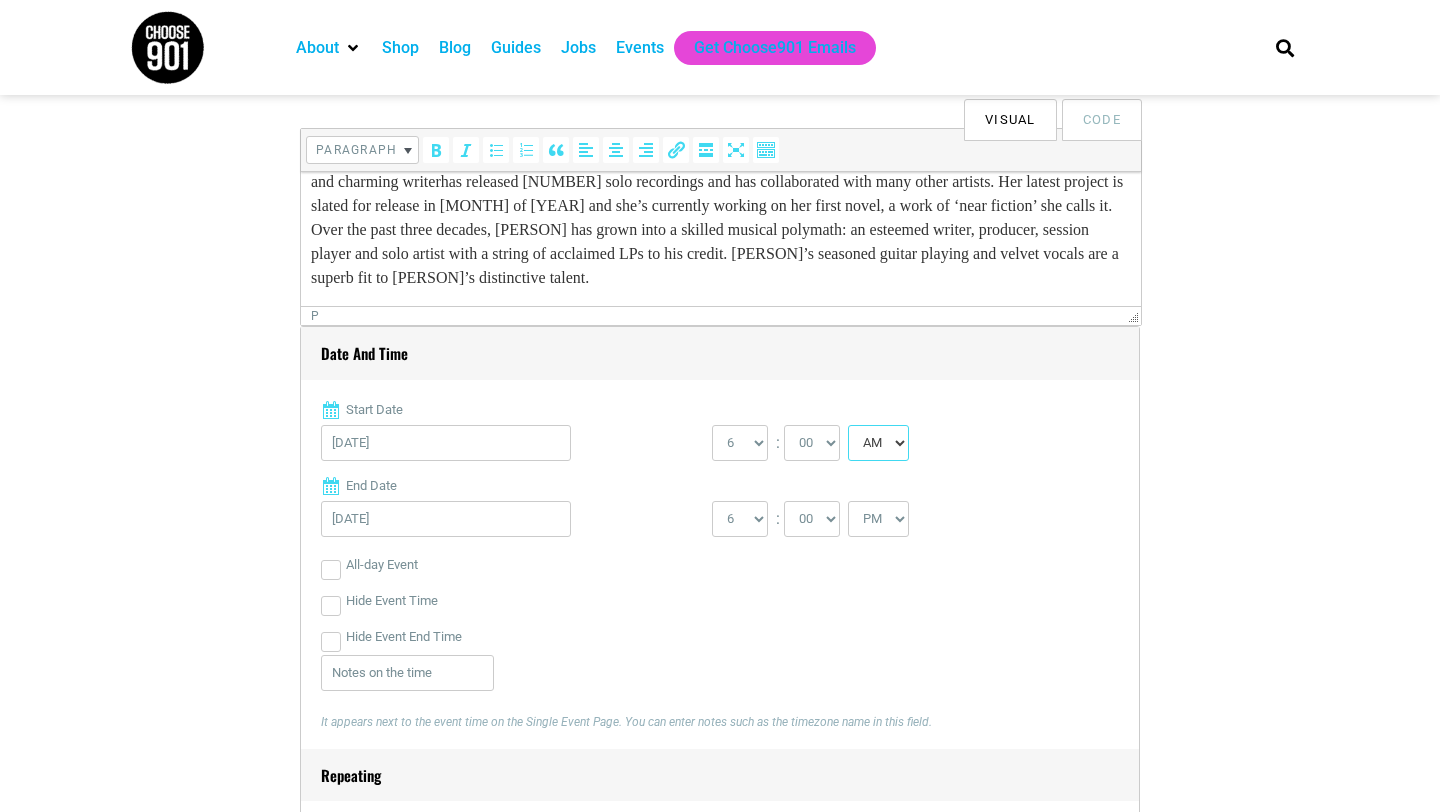 click on "AM
PM" at bounding box center [878, 443] 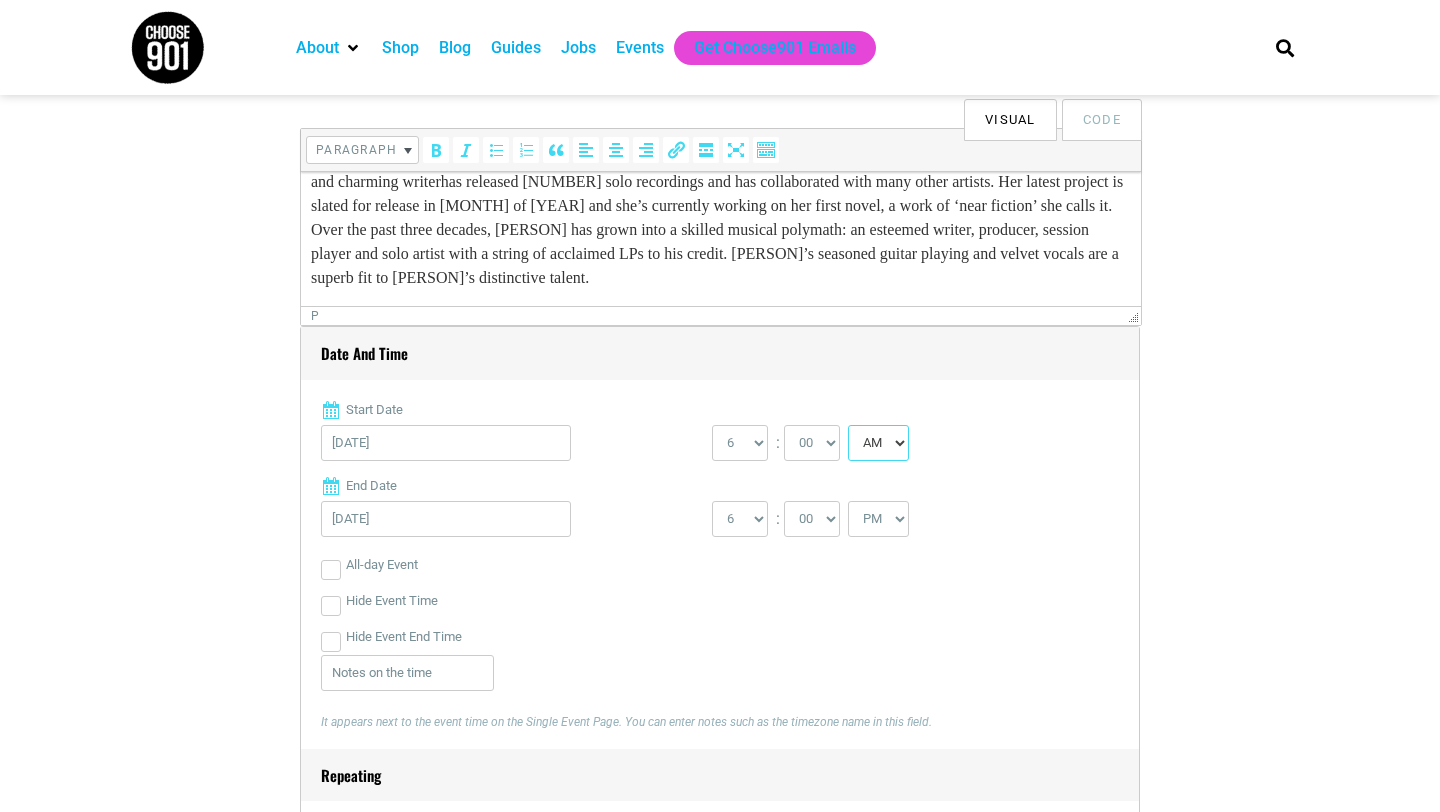select on "PM" 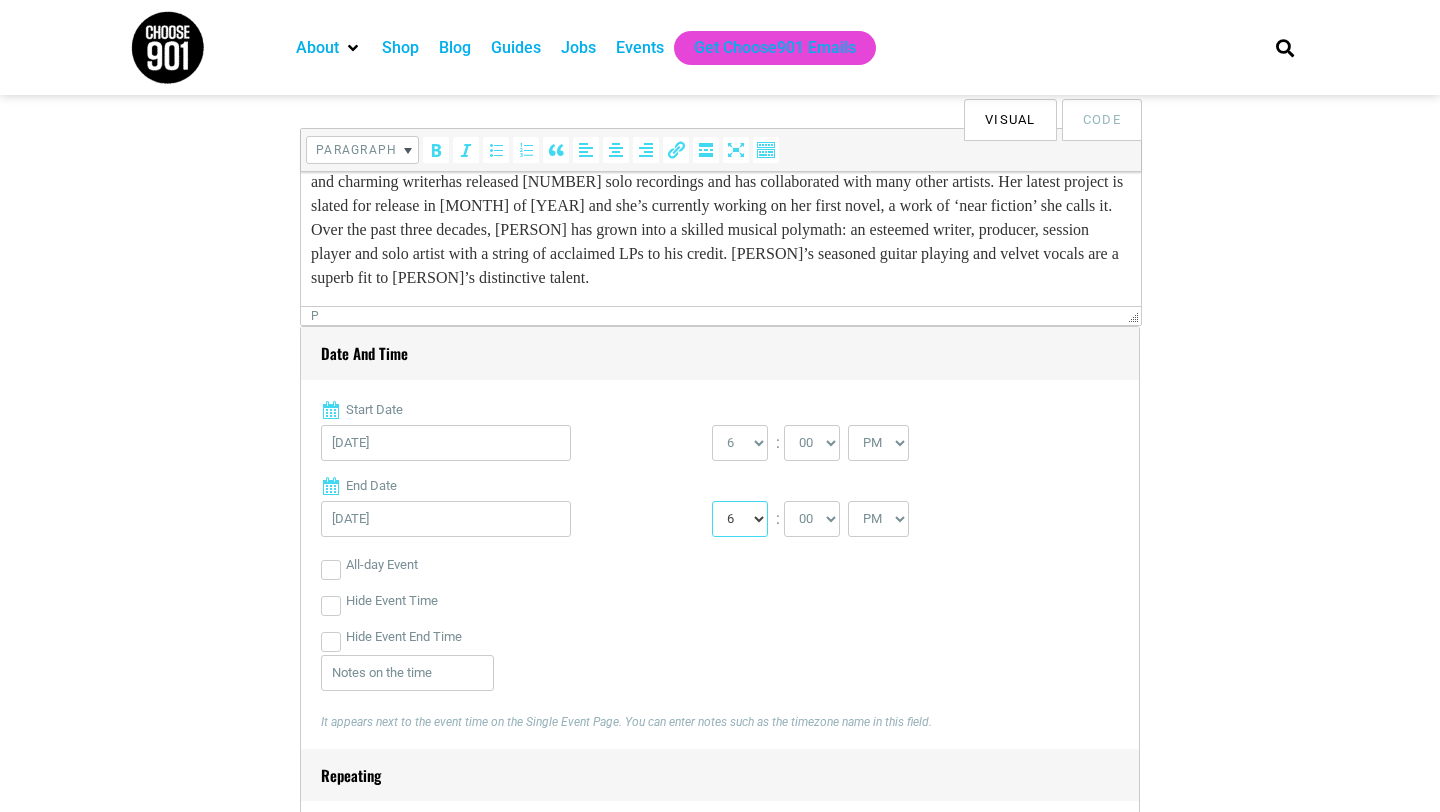 click on "1
2
3
4
5
6
7
8
9
10
11
12" at bounding box center (740, 519) 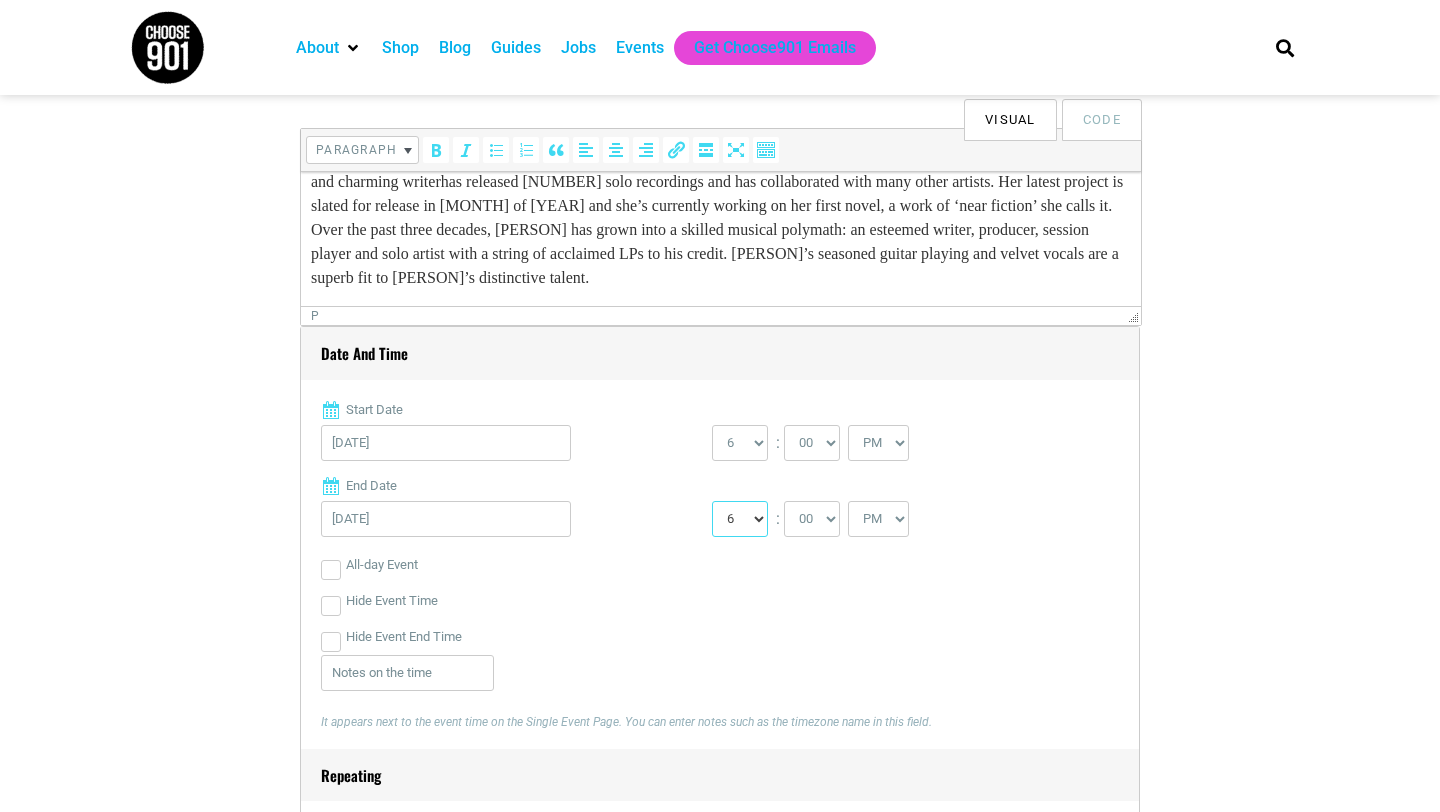 select on "10" 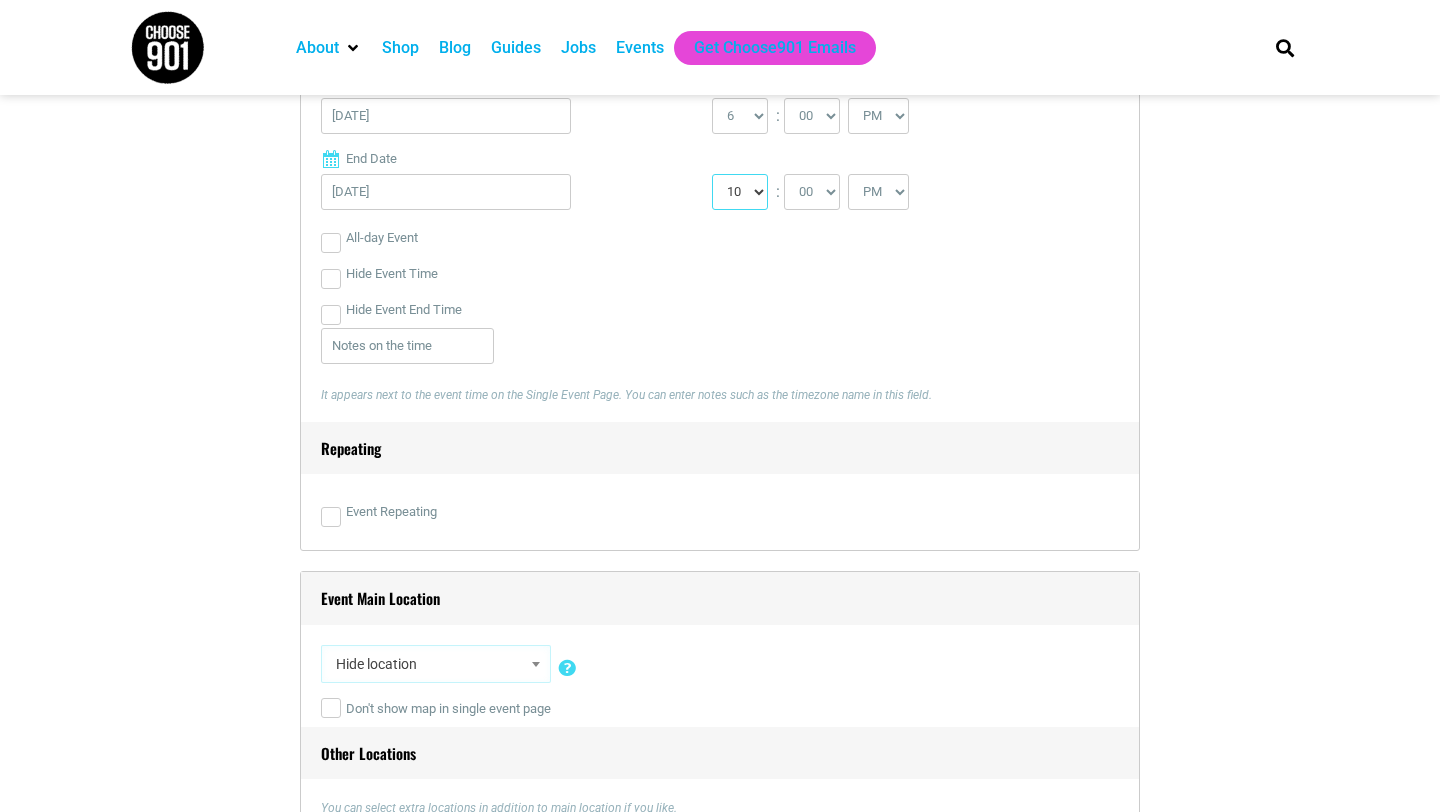 scroll, scrollTop: 1023, scrollLeft: 0, axis: vertical 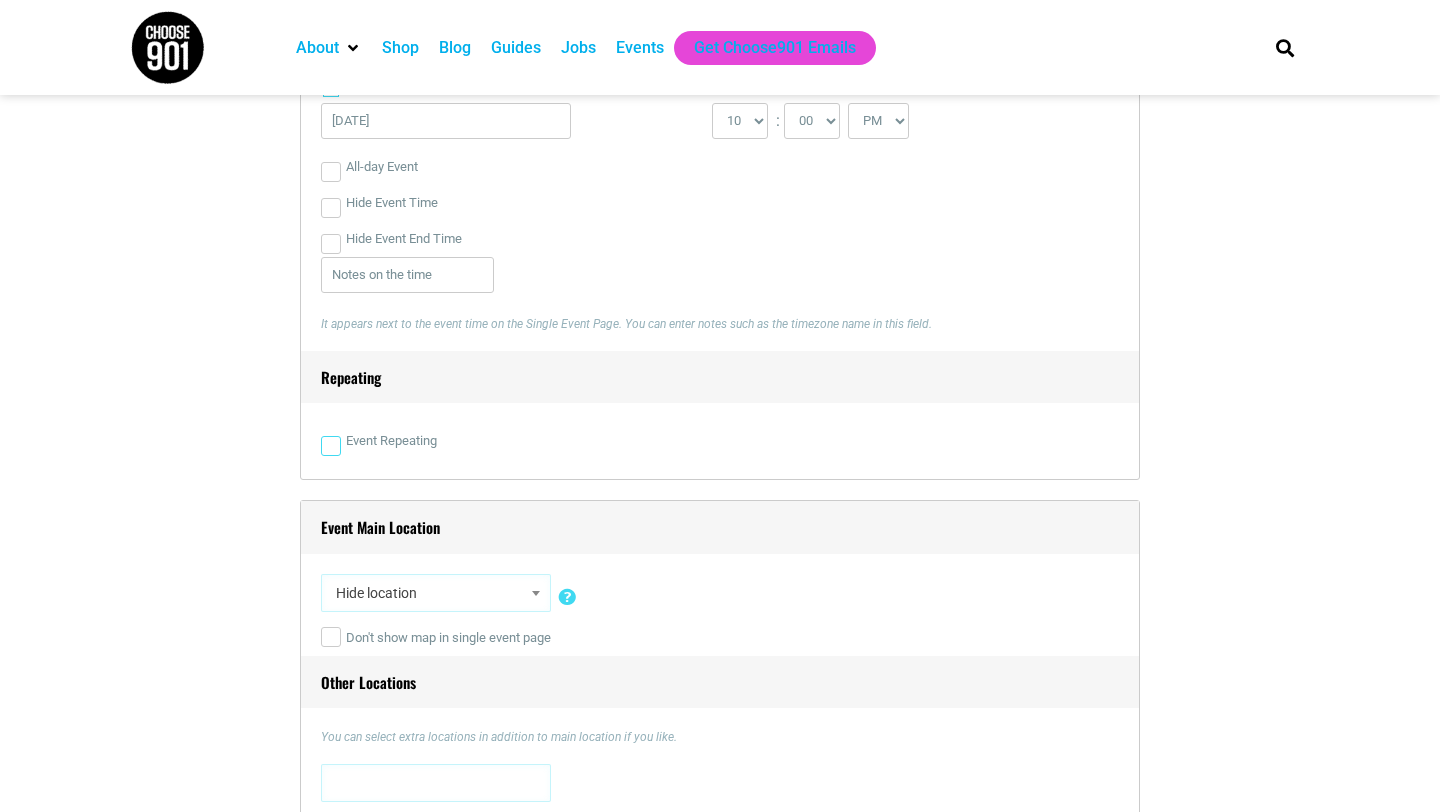 click on "Event Repeating" at bounding box center [331, 446] 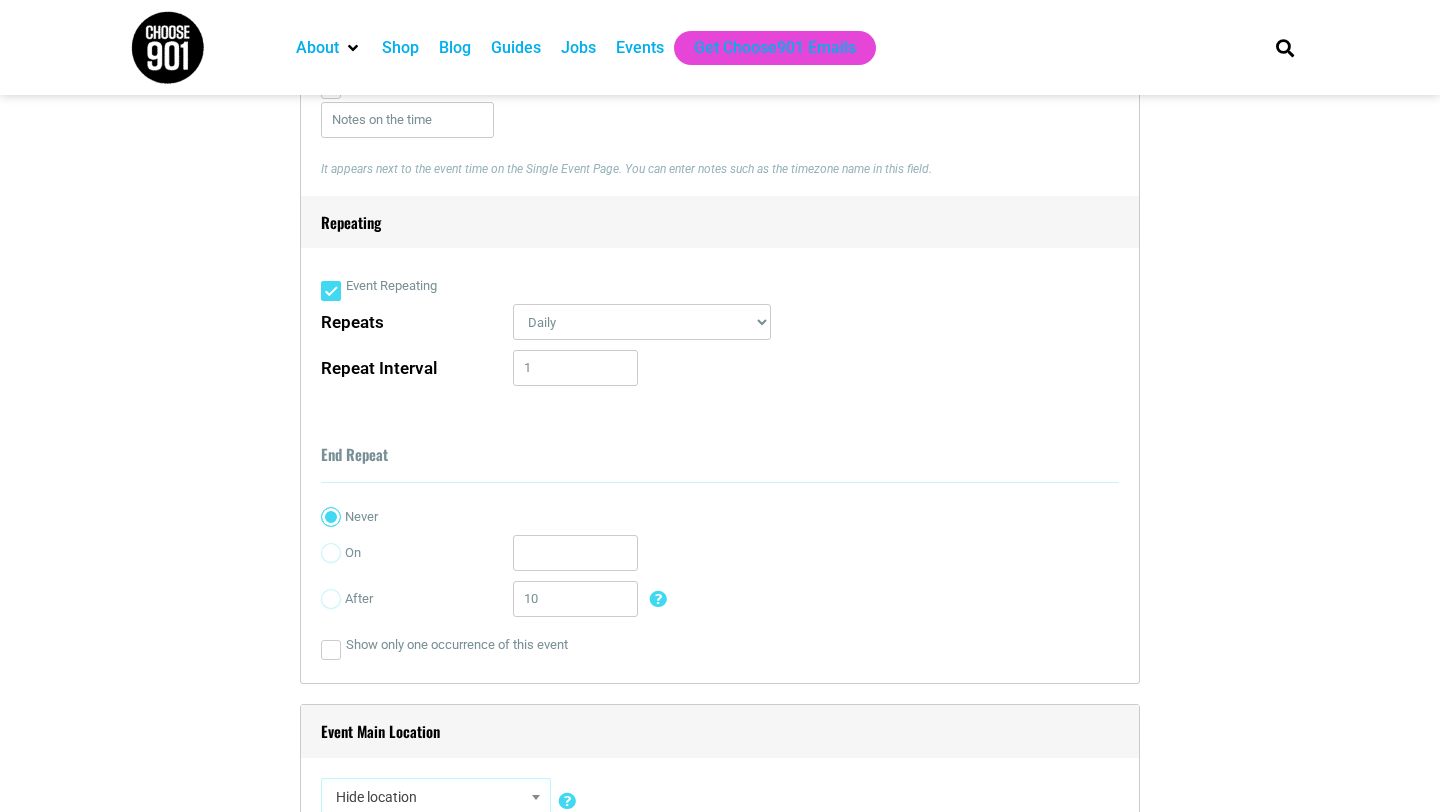 scroll, scrollTop: 1119, scrollLeft: 0, axis: vertical 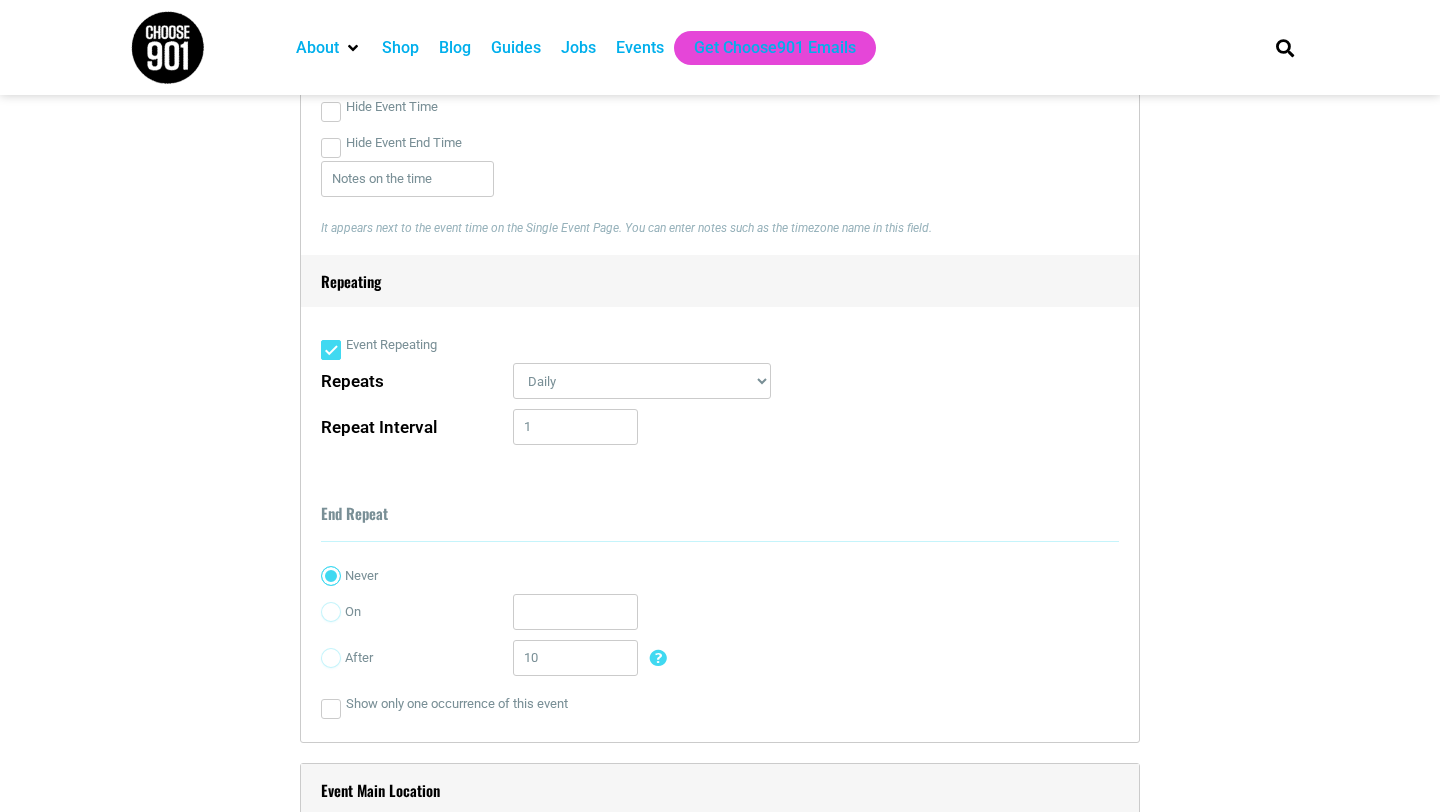 click on "Event Repeating" at bounding box center [331, 350] 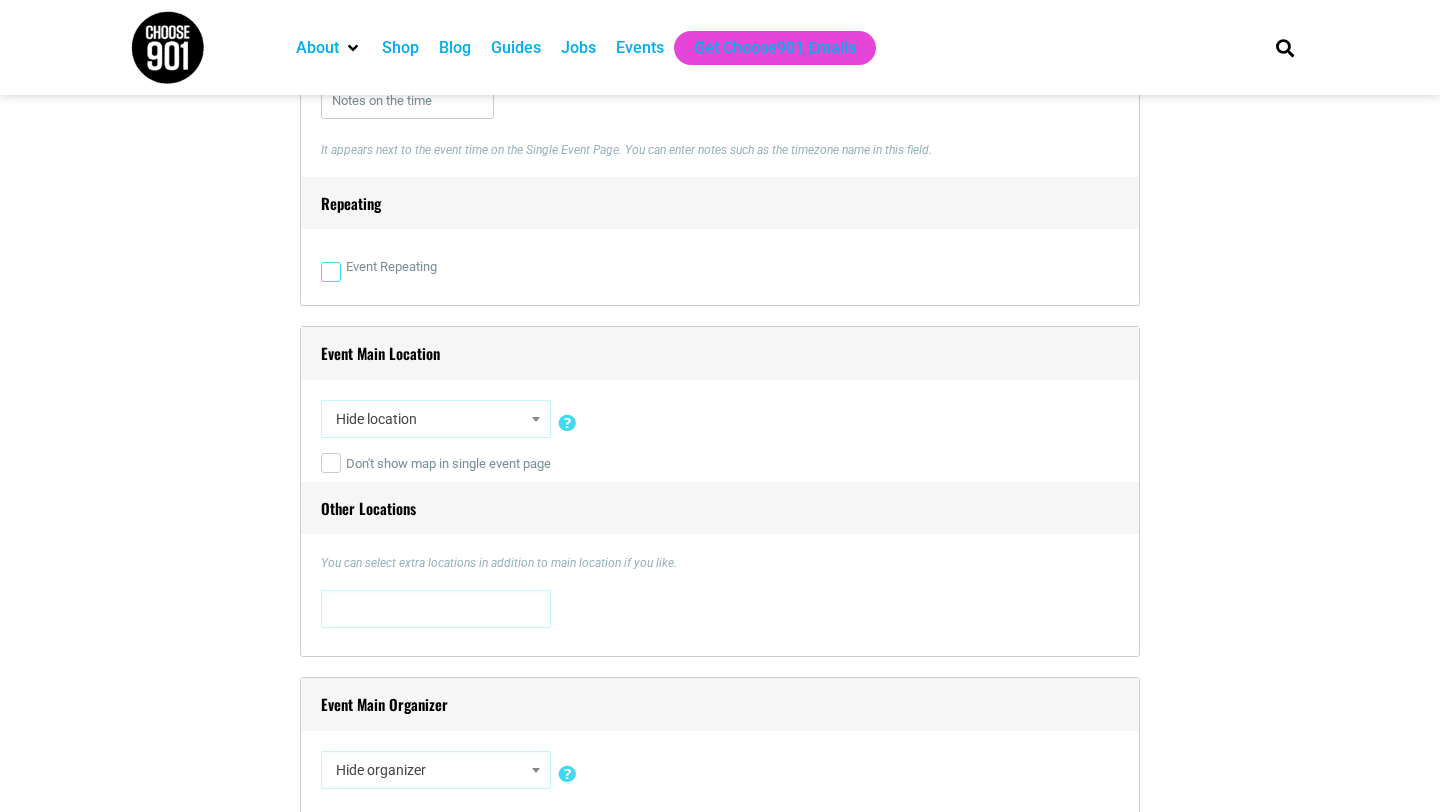 scroll, scrollTop: 1216, scrollLeft: 0, axis: vertical 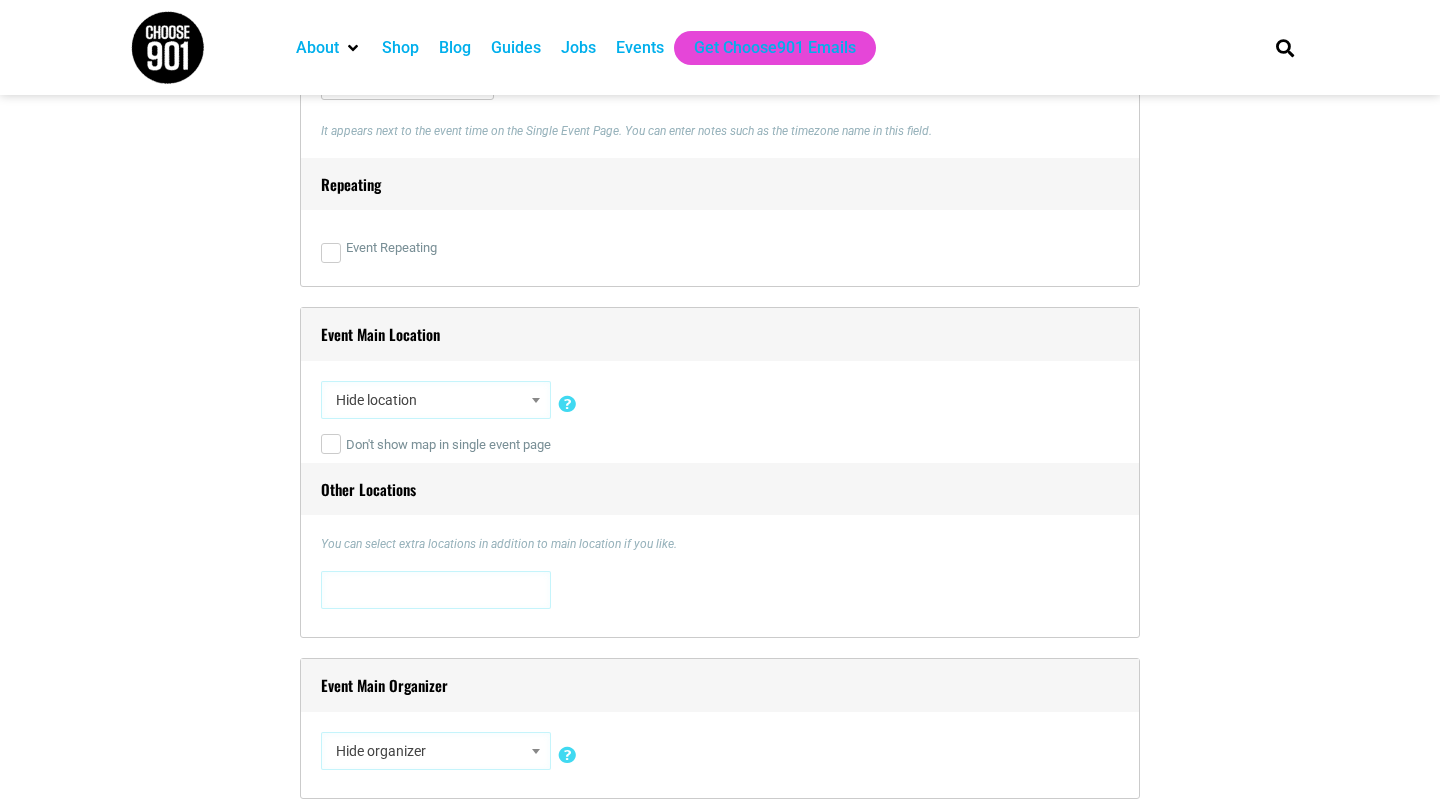 click on "Hide location" at bounding box center (436, 400) 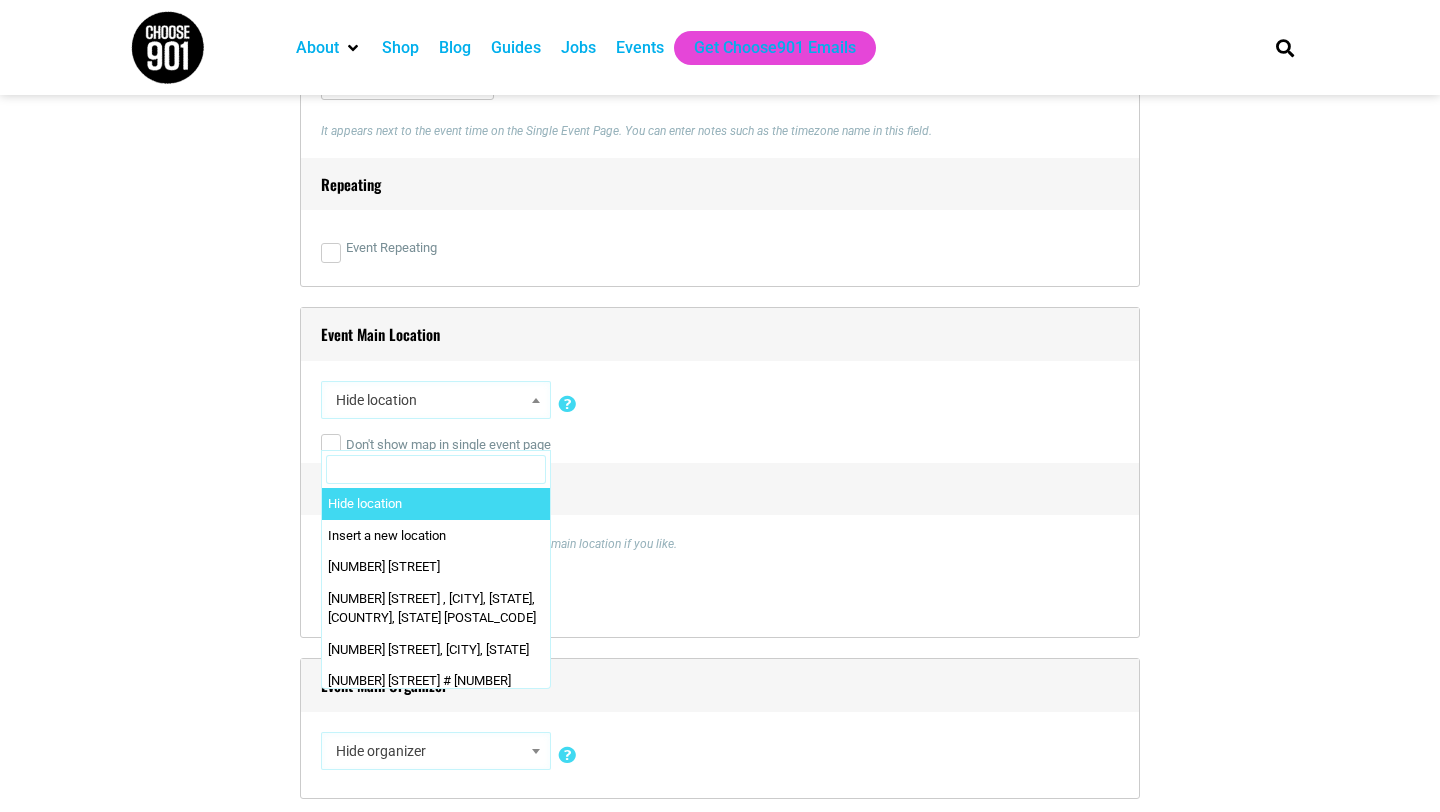 click at bounding box center (436, 470) 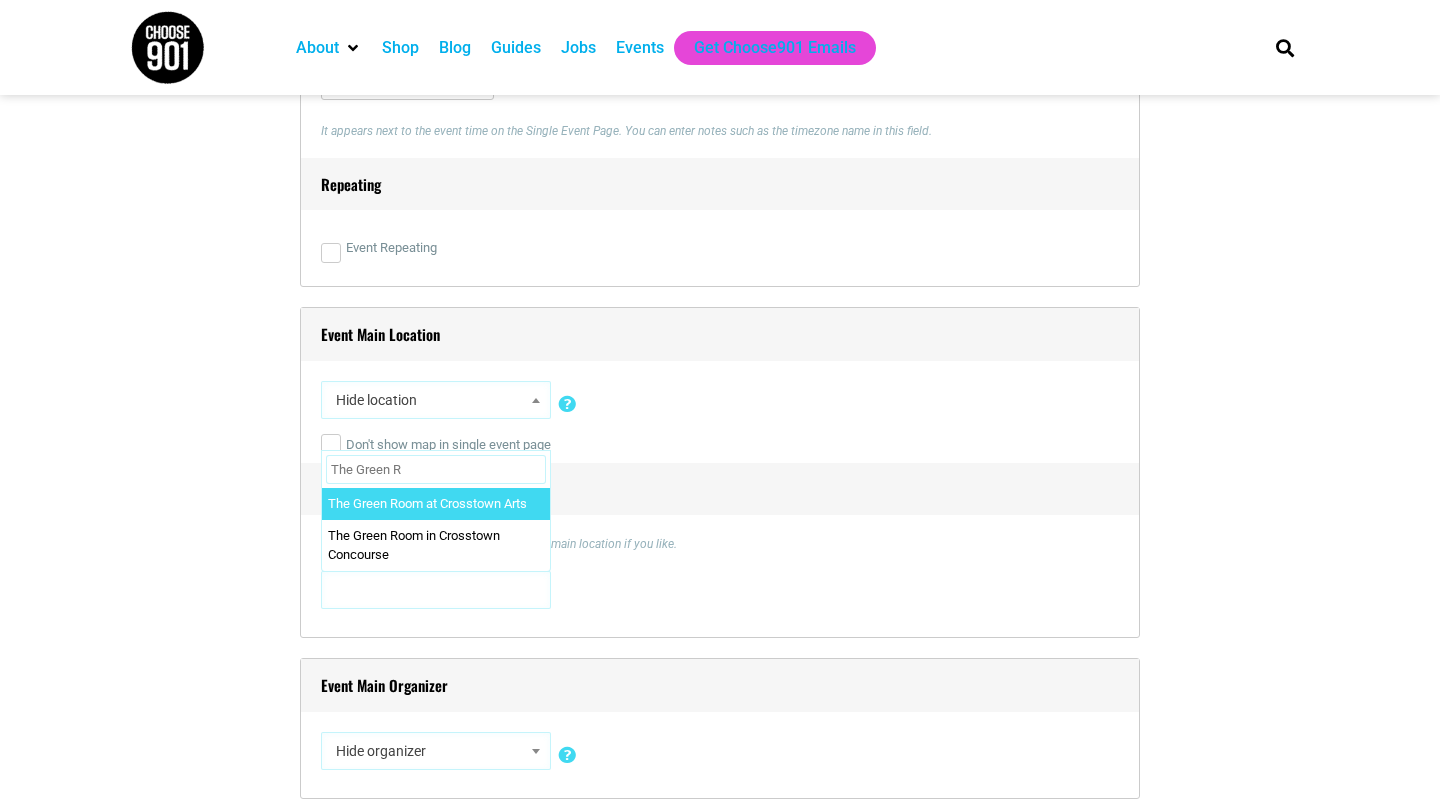 type on "The Green R" 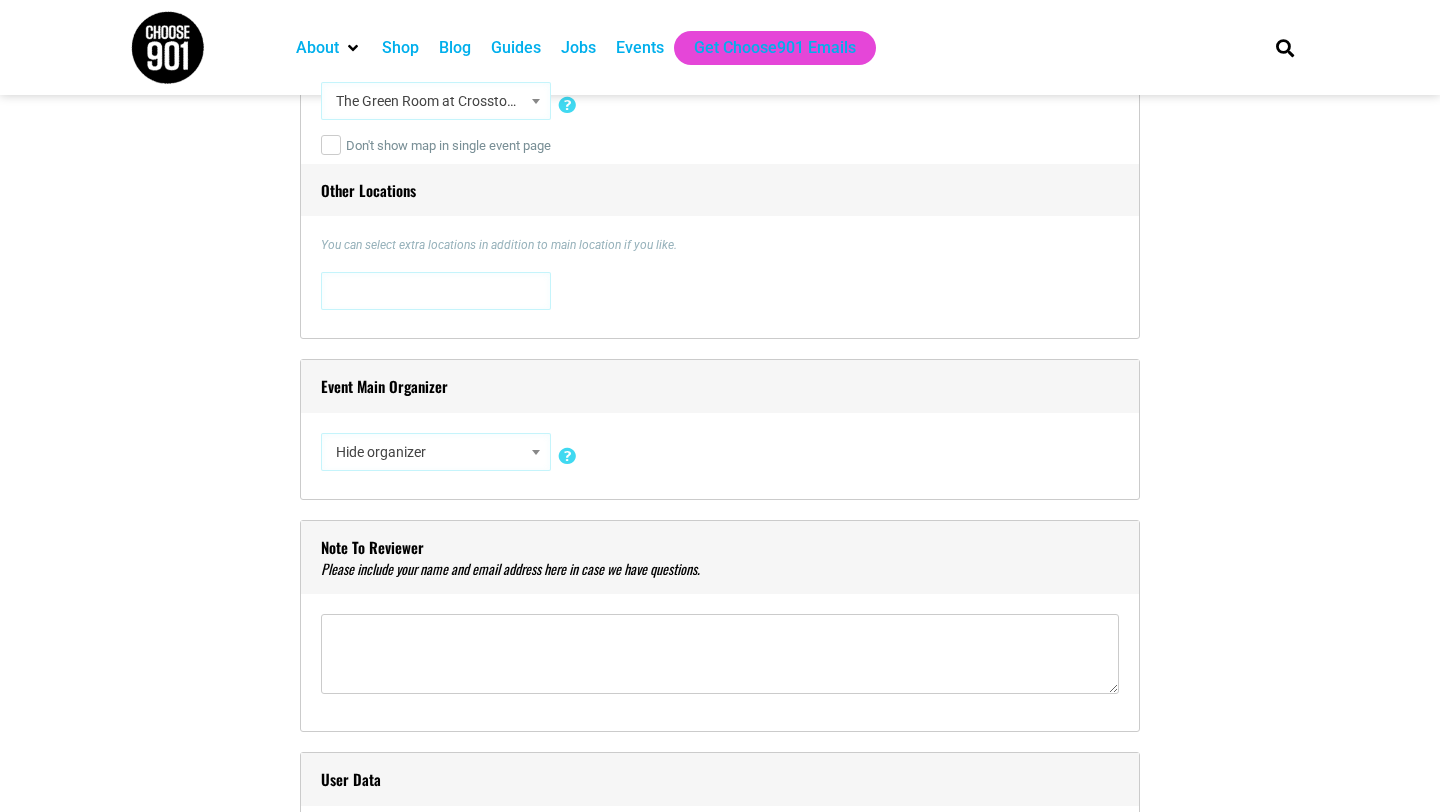 scroll, scrollTop: 1561, scrollLeft: 0, axis: vertical 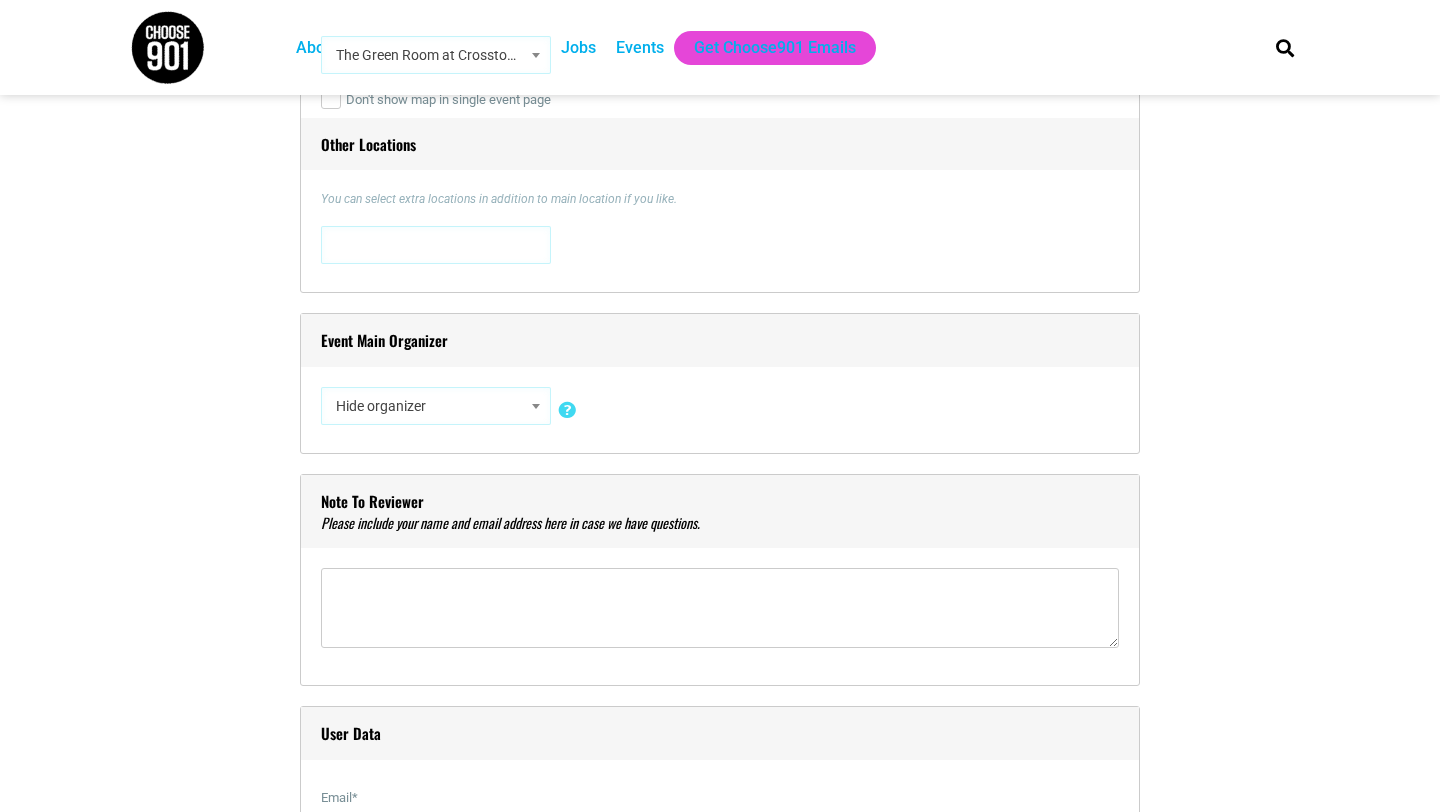 click on "Hide organizer" at bounding box center [436, 406] 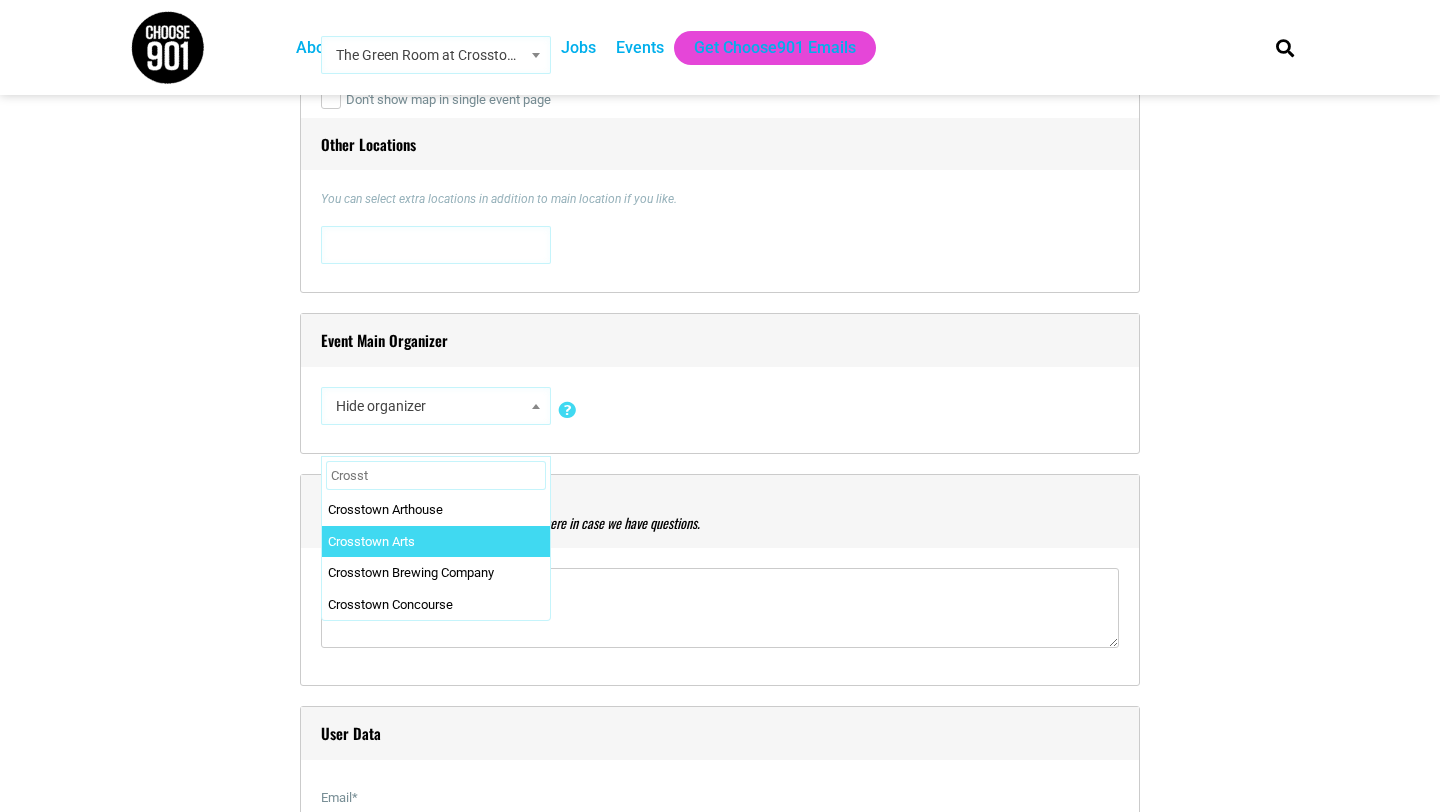type on "Crosst" 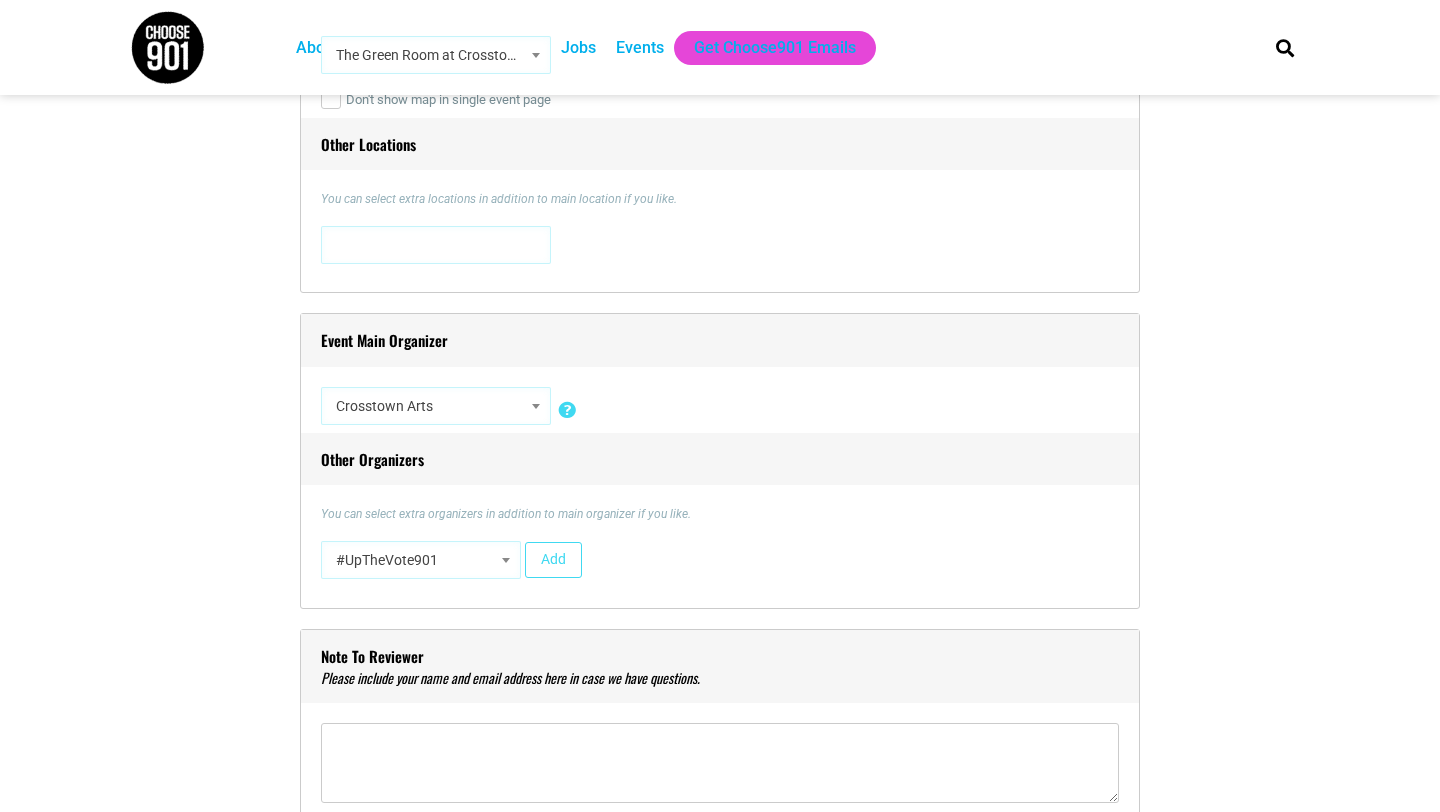 select on "1751" 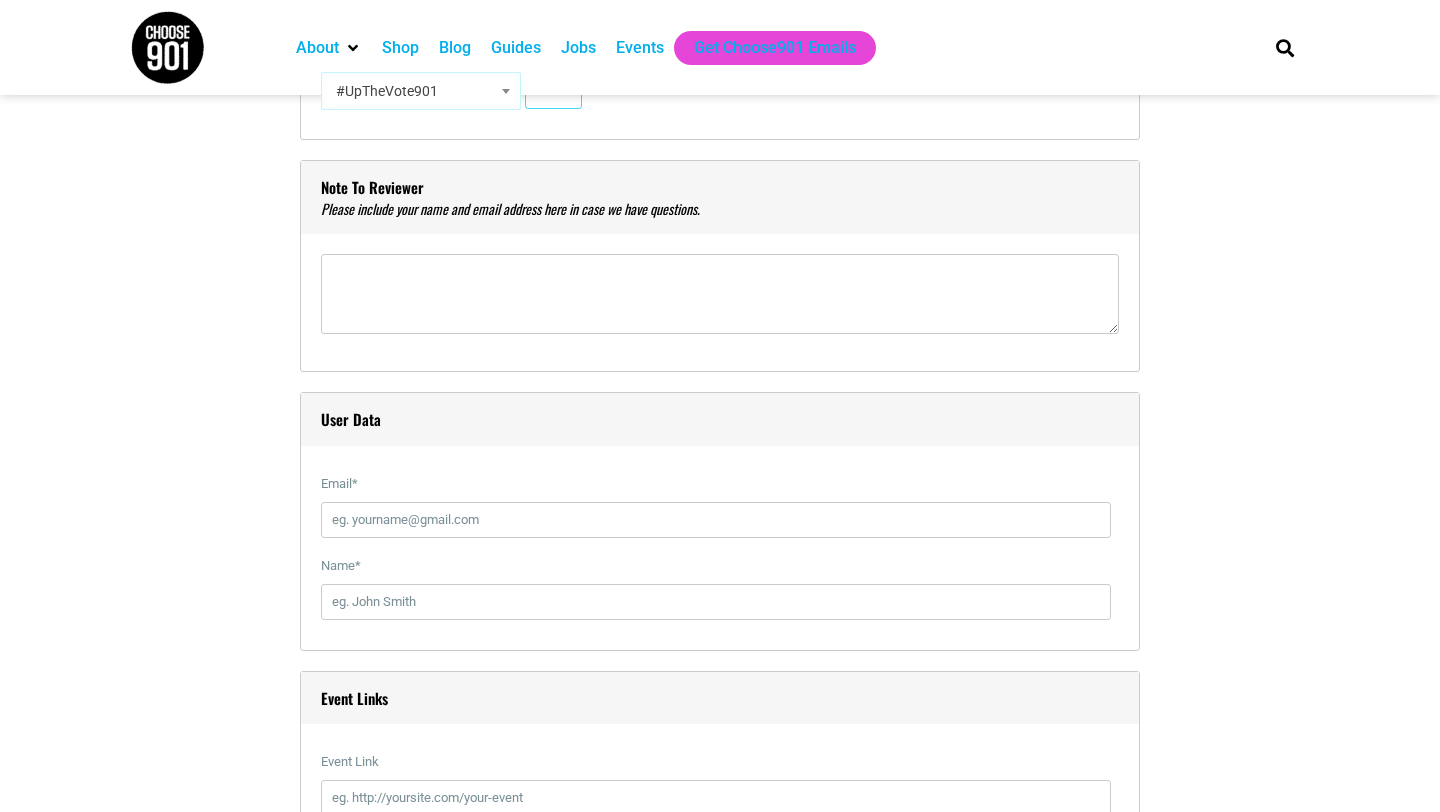 scroll, scrollTop: 2054, scrollLeft: 0, axis: vertical 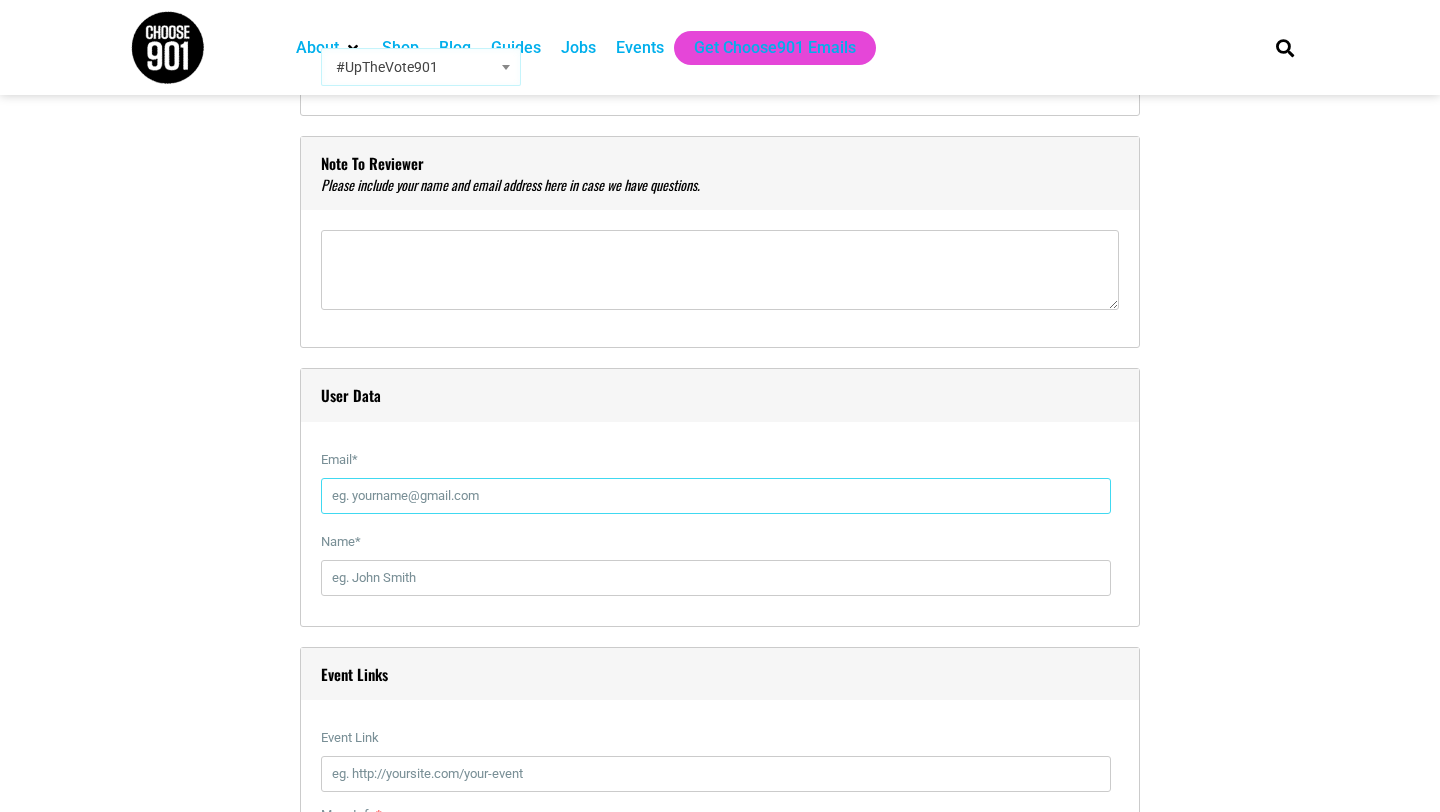 click on "Email *" at bounding box center (716, 496) 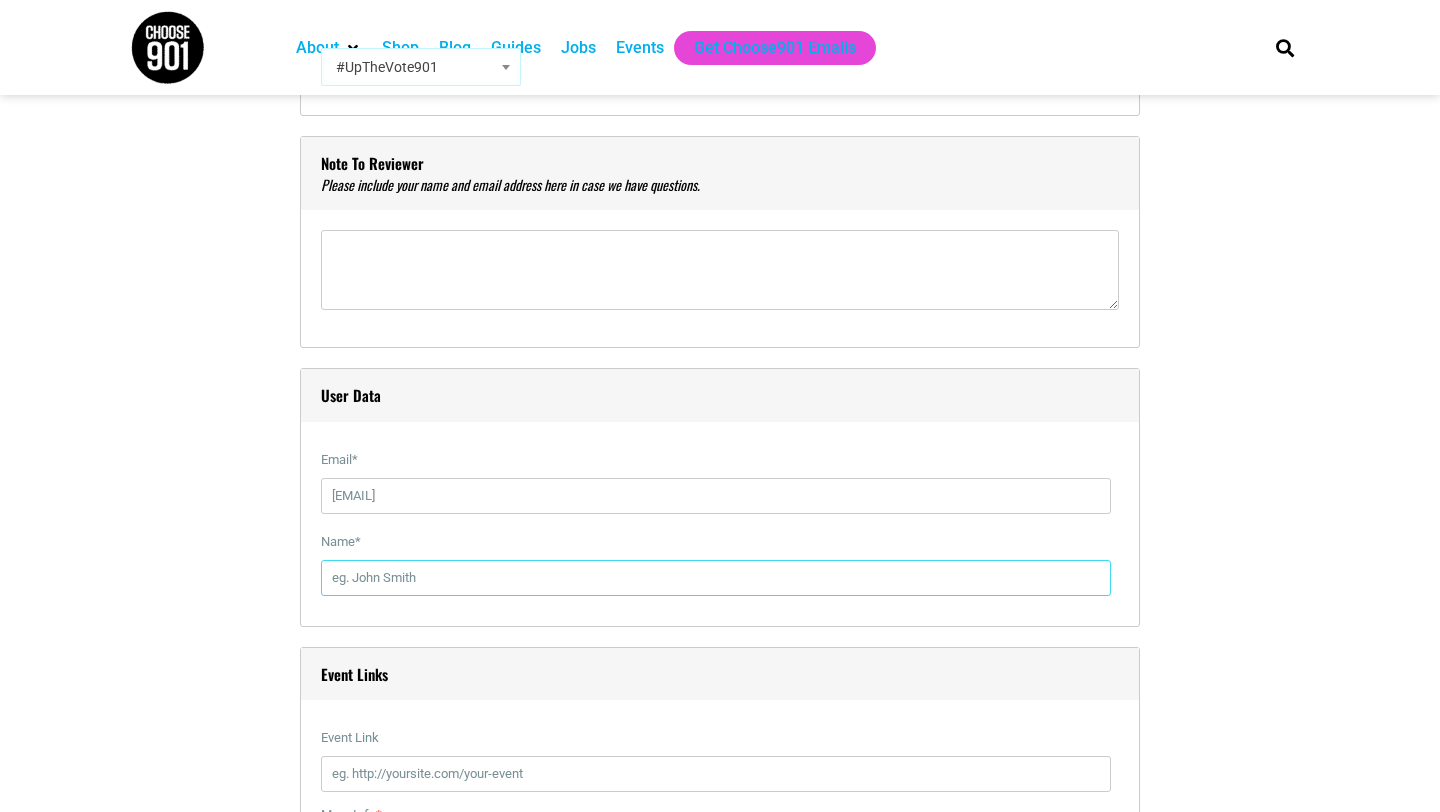 click on "Name *" at bounding box center (716, 578) 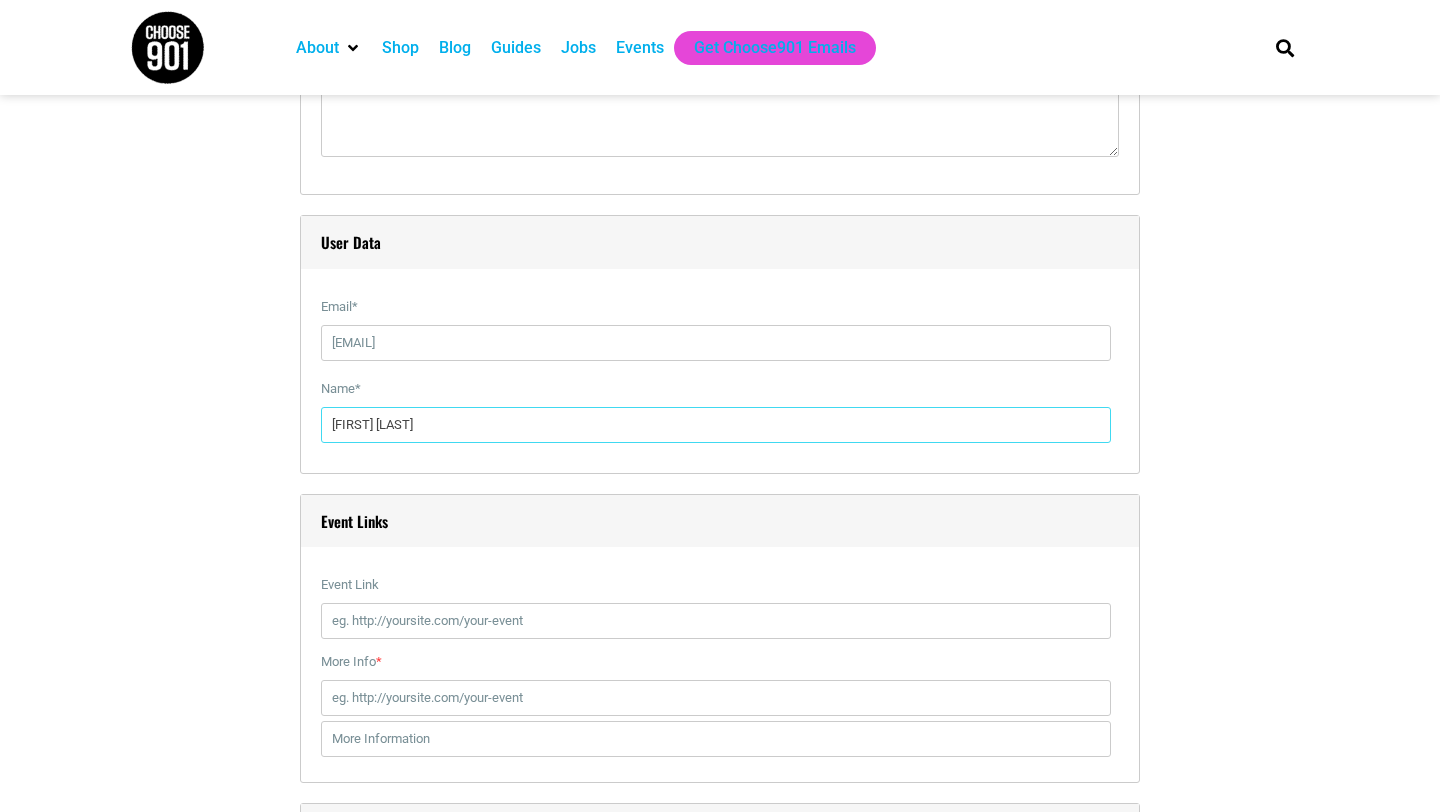 scroll, scrollTop: 2222, scrollLeft: 0, axis: vertical 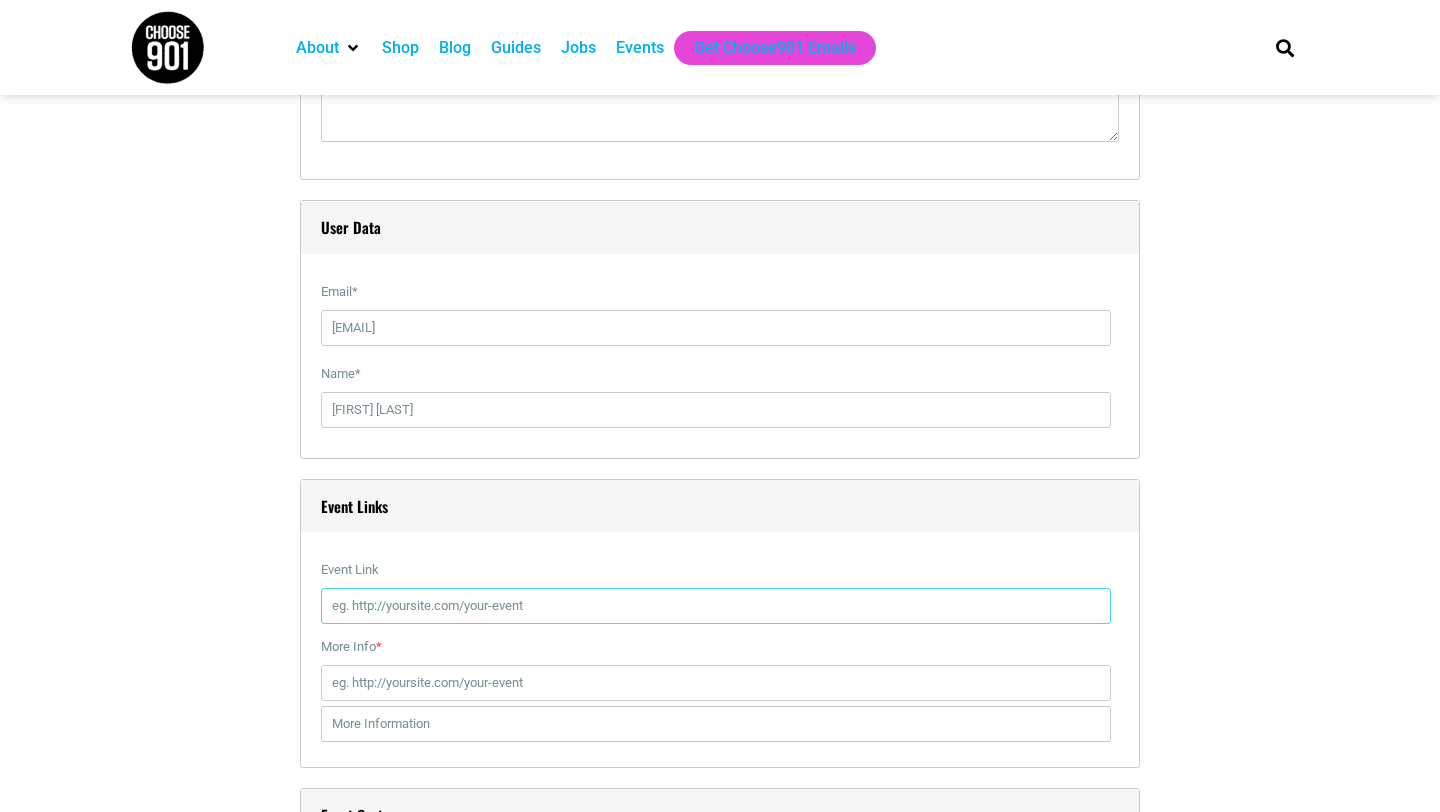 click on "Event Link" at bounding box center (716, 606) 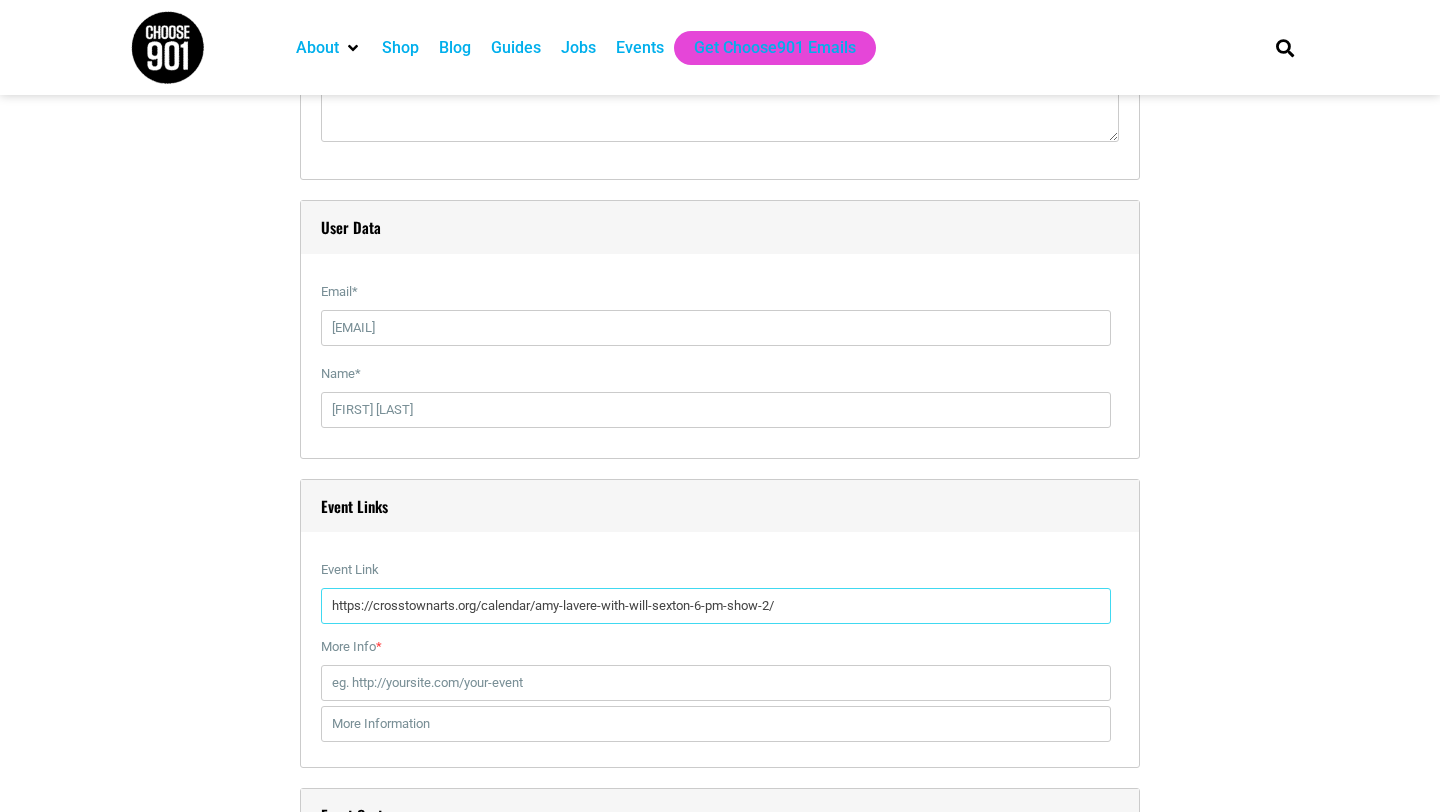 type on "https://crosstownarts.org/calendar/amy-lavere-with-will-sexton-6-pm-show-2/" 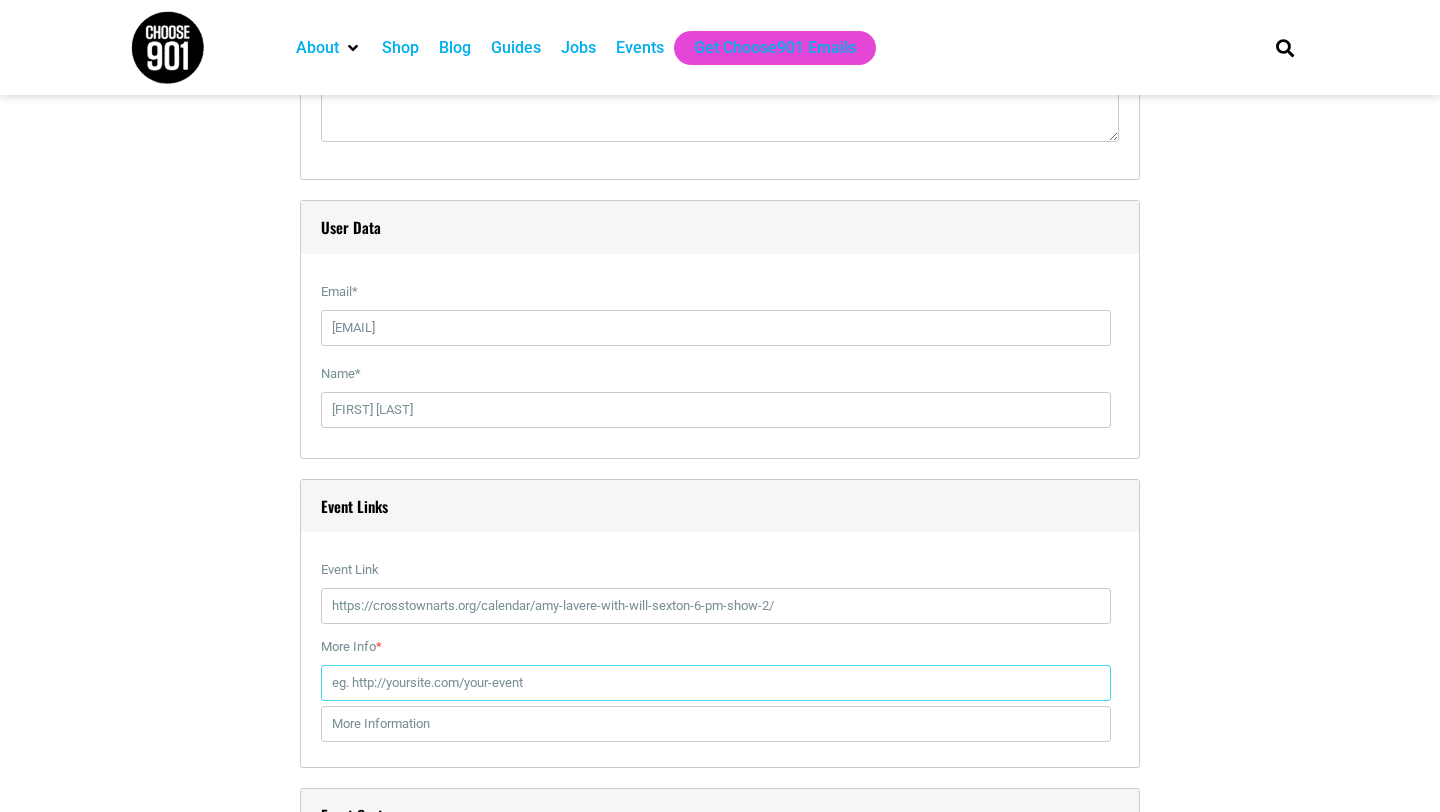 click on "More Info  *" at bounding box center [716, 683] 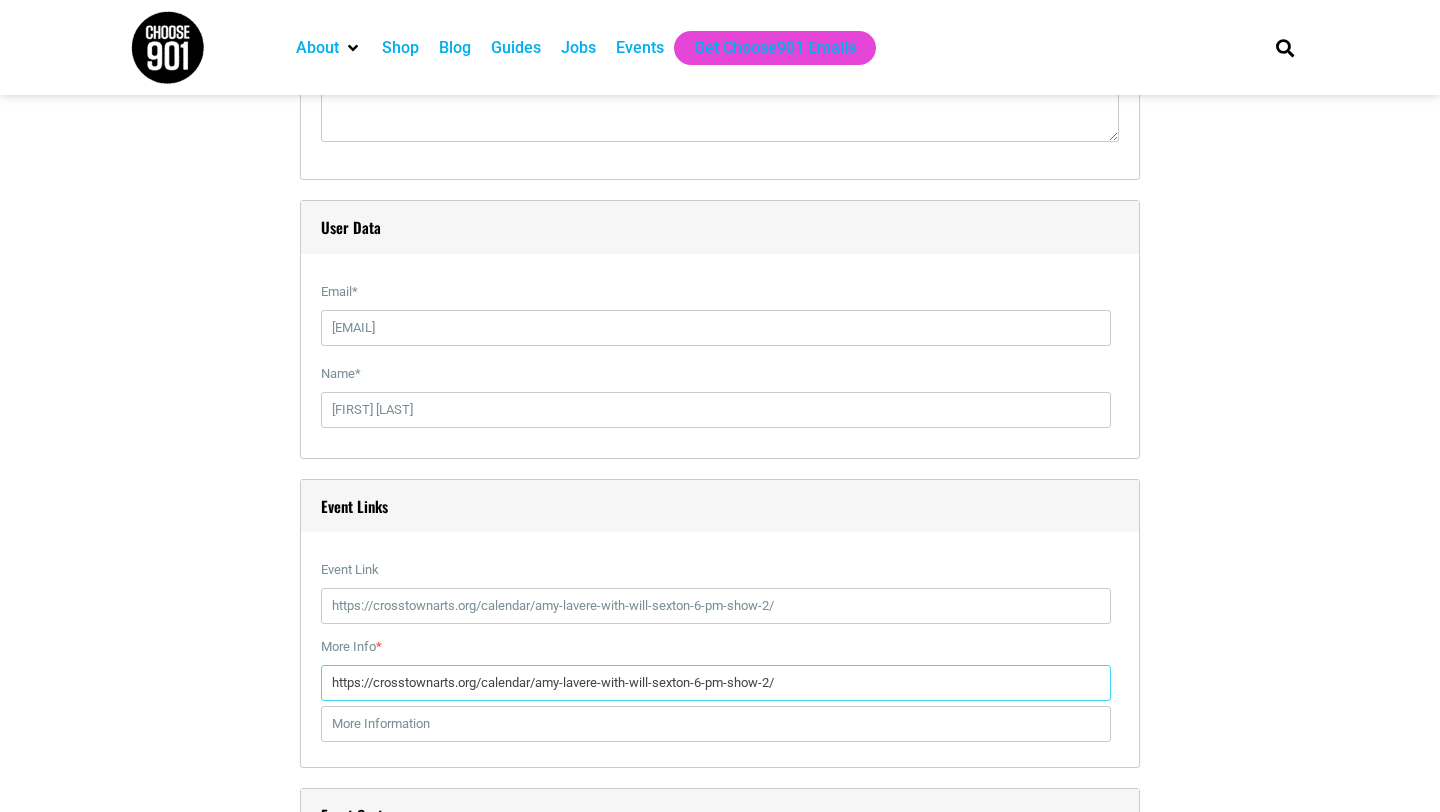 type on "https://crosstownarts.org/calendar/amy-lavere-with-will-sexton-6-pm-show-2/" 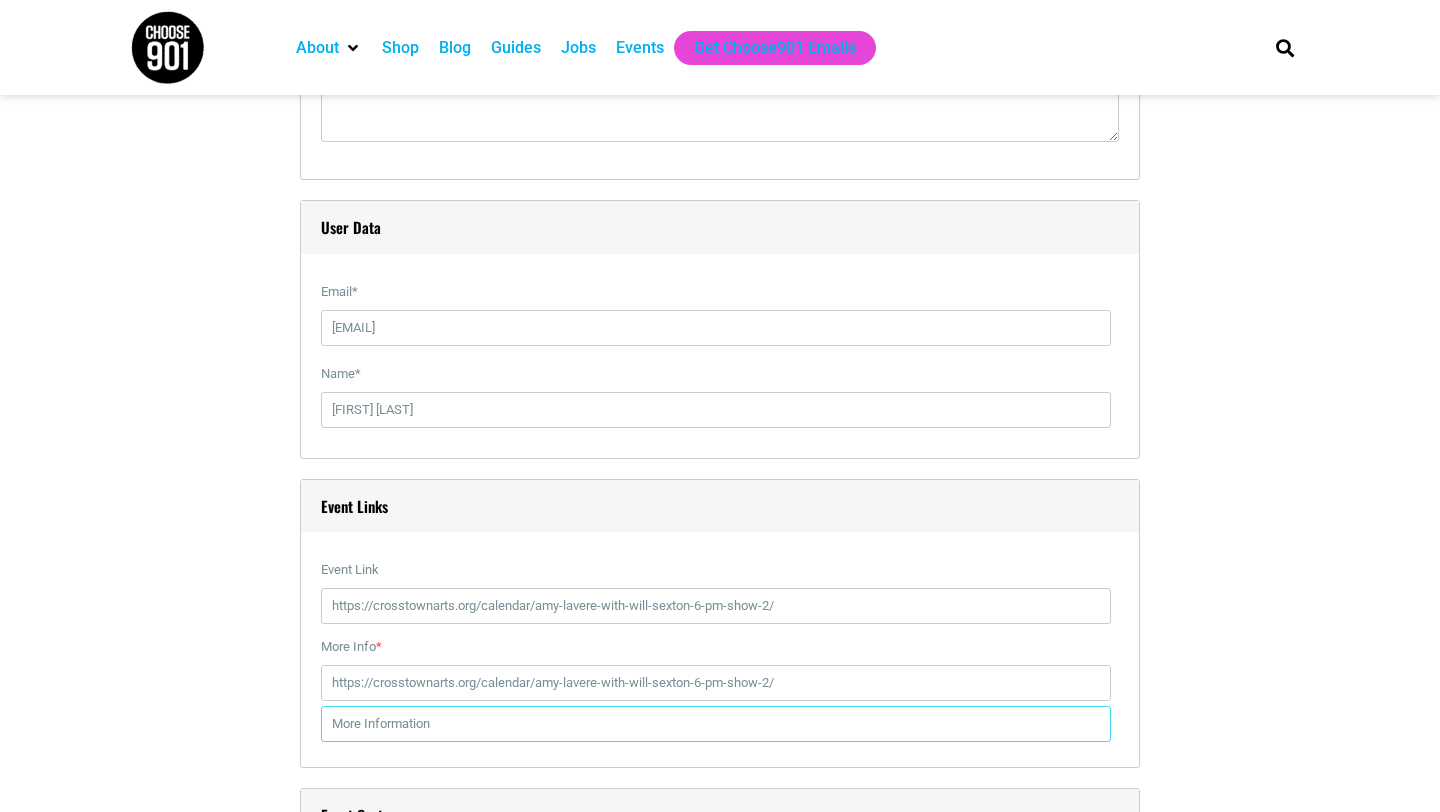 click at bounding box center (716, 724) 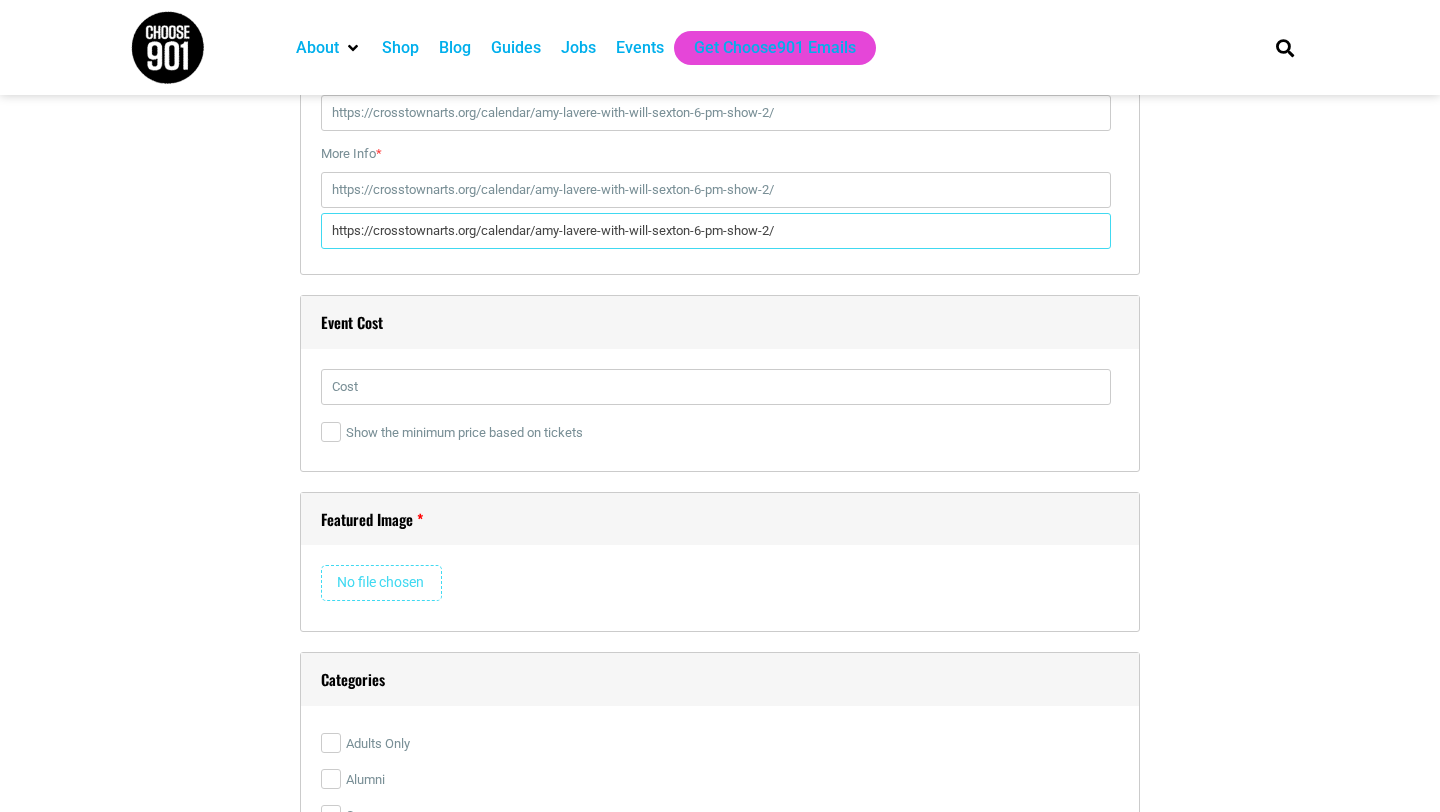 scroll, scrollTop: 2777, scrollLeft: 0, axis: vertical 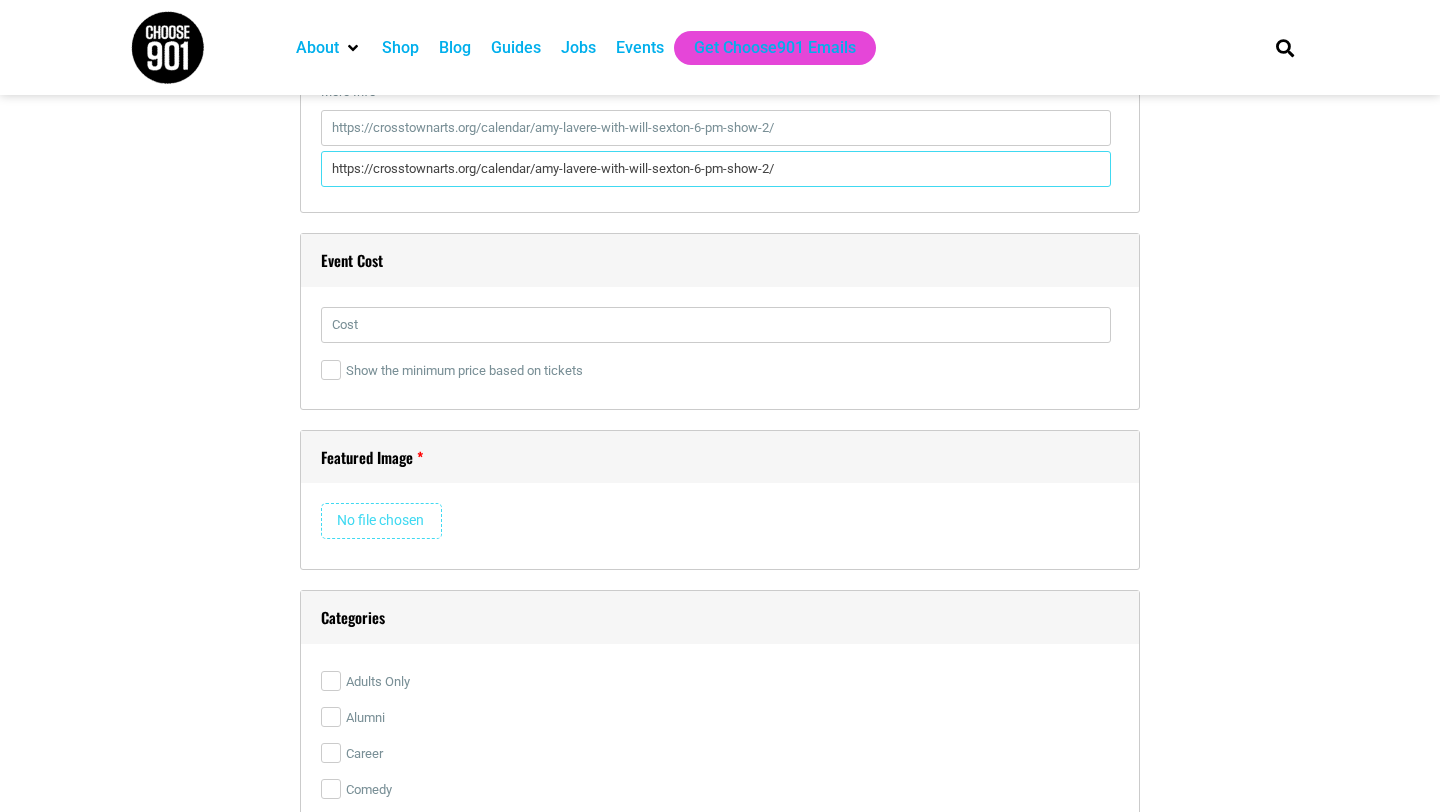 type on "https://crosstownarts.org/calendar/amy-lavere-with-will-sexton-6-pm-show-2/" 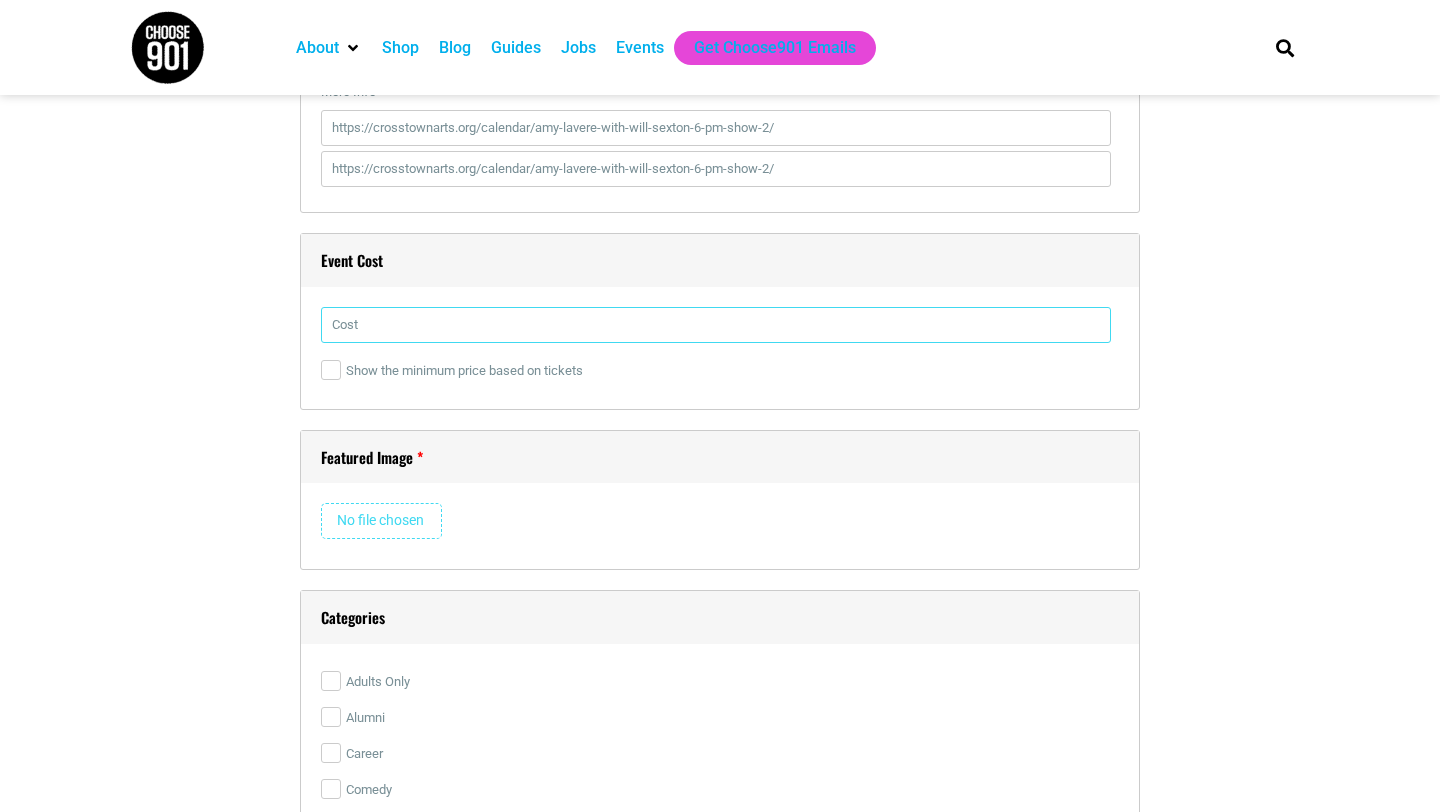 click at bounding box center [716, 325] 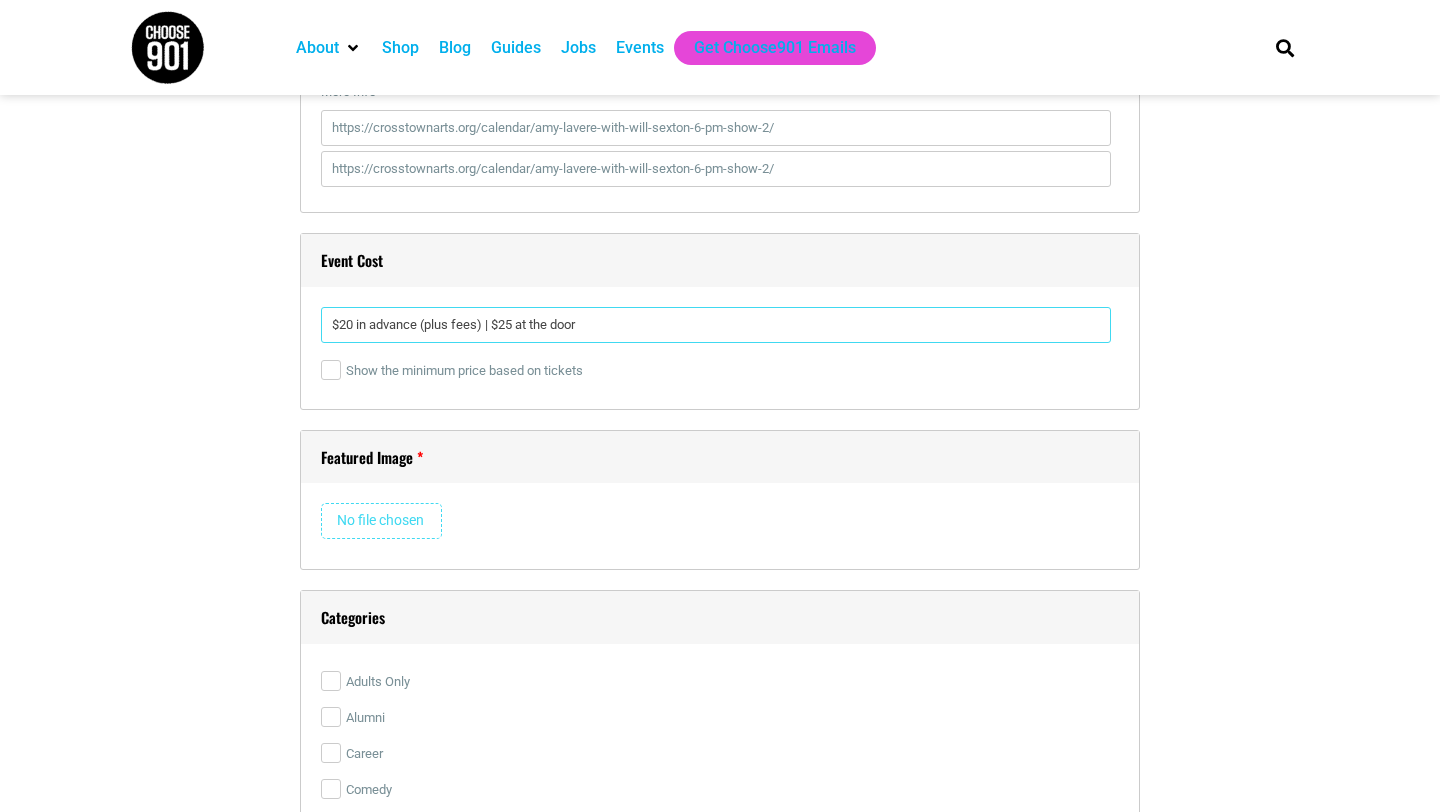 type on "$20 in advance (plus fees) | $25 at the door" 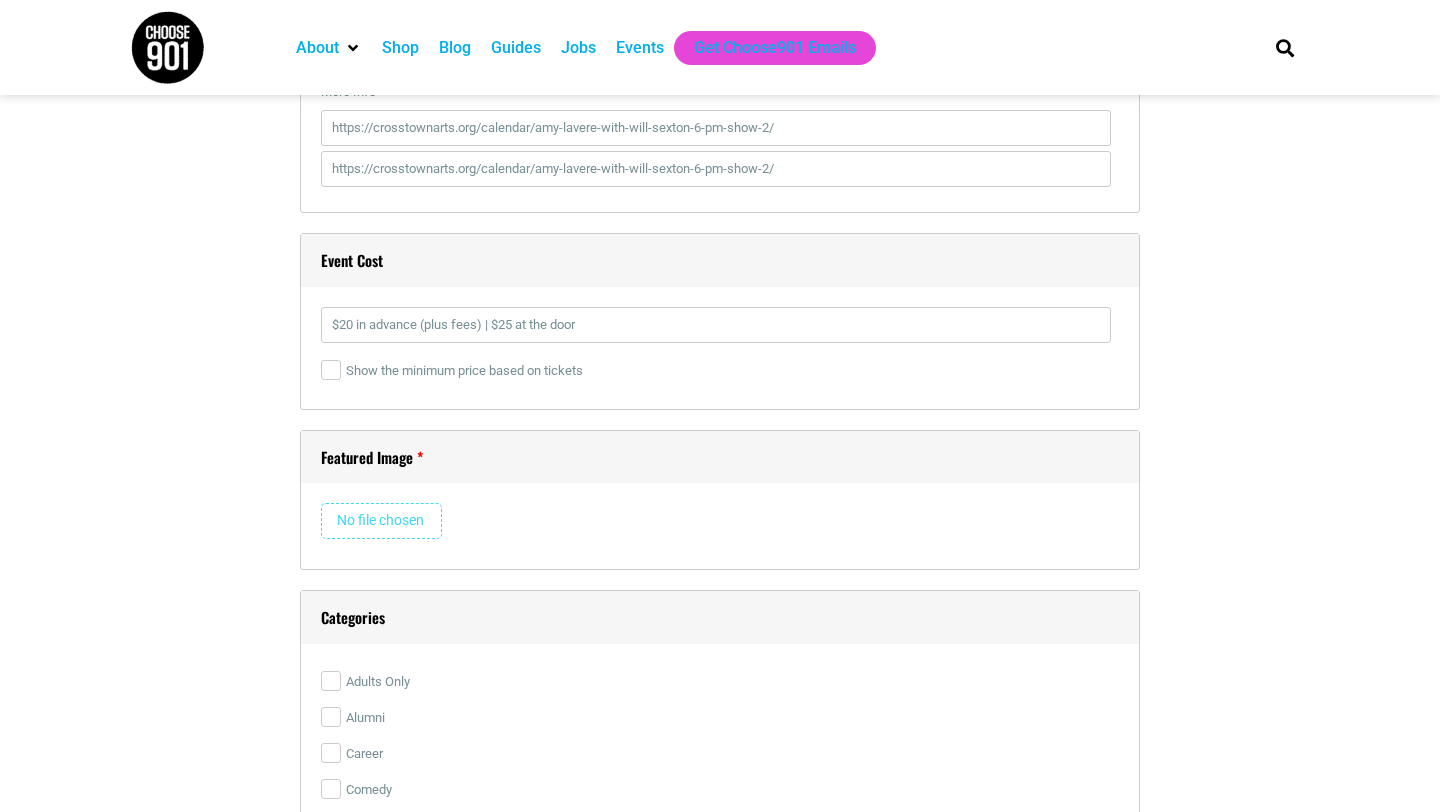 click on "Featured Image" at bounding box center [720, 457] 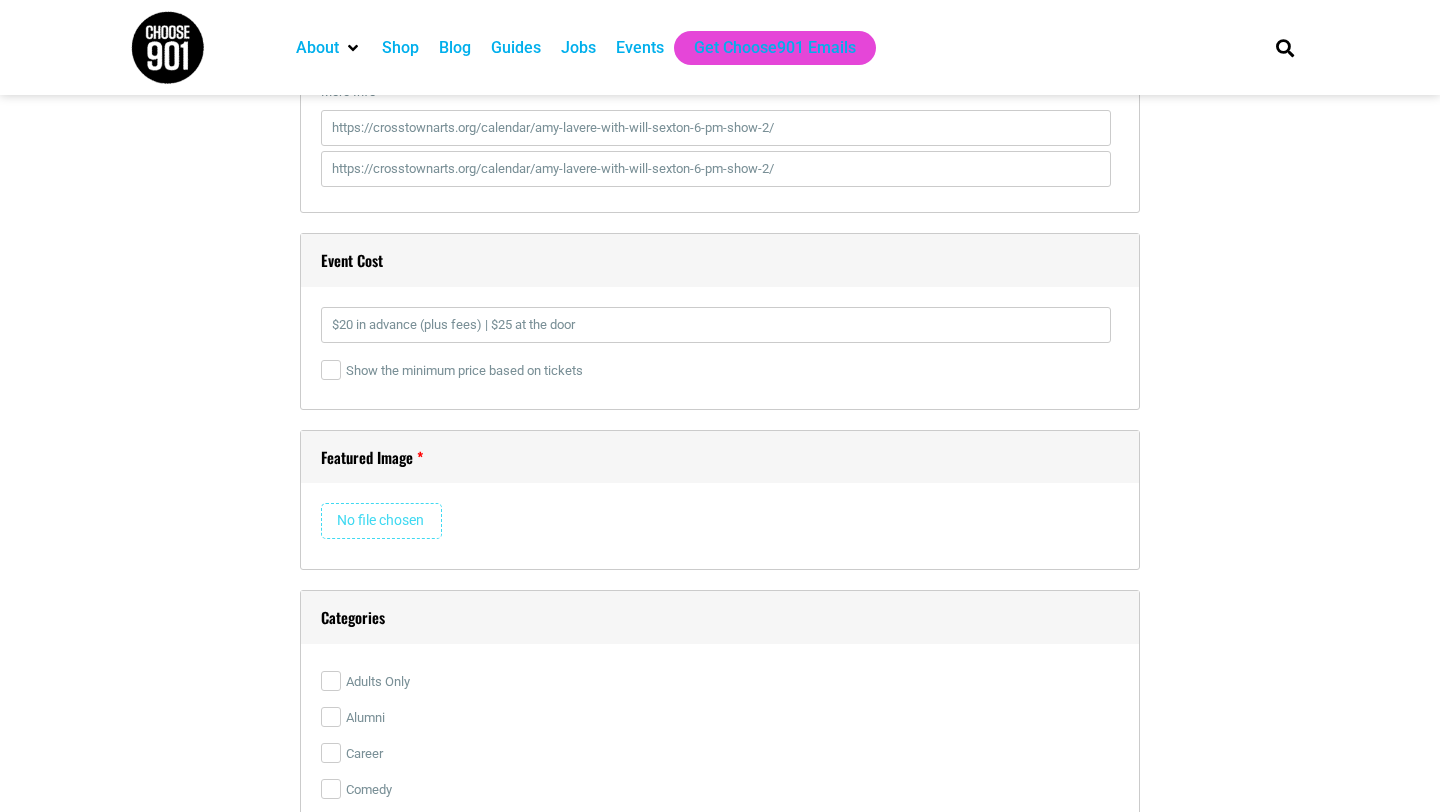 click at bounding box center (381, 521) 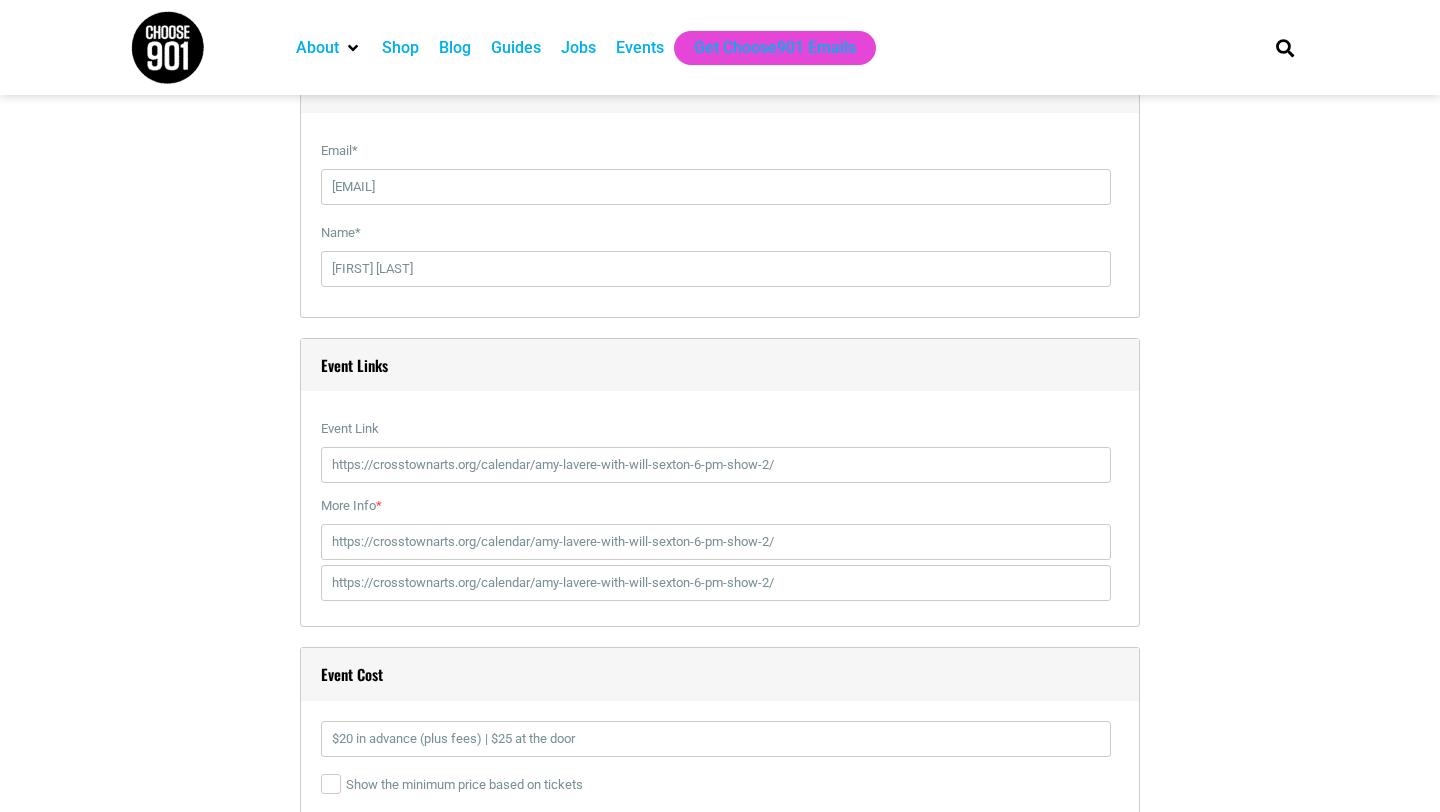 type 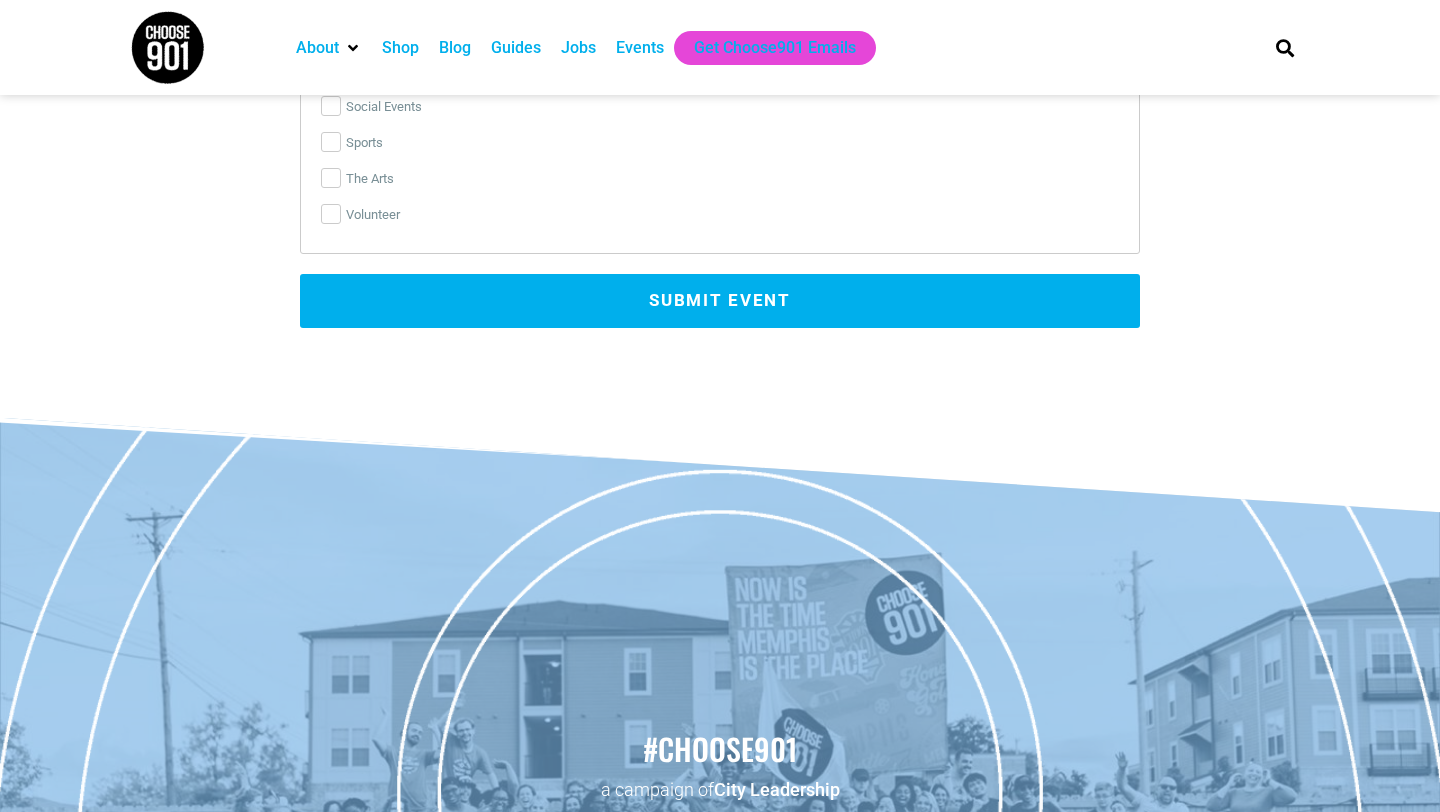 scroll, scrollTop: 4902, scrollLeft: 0, axis: vertical 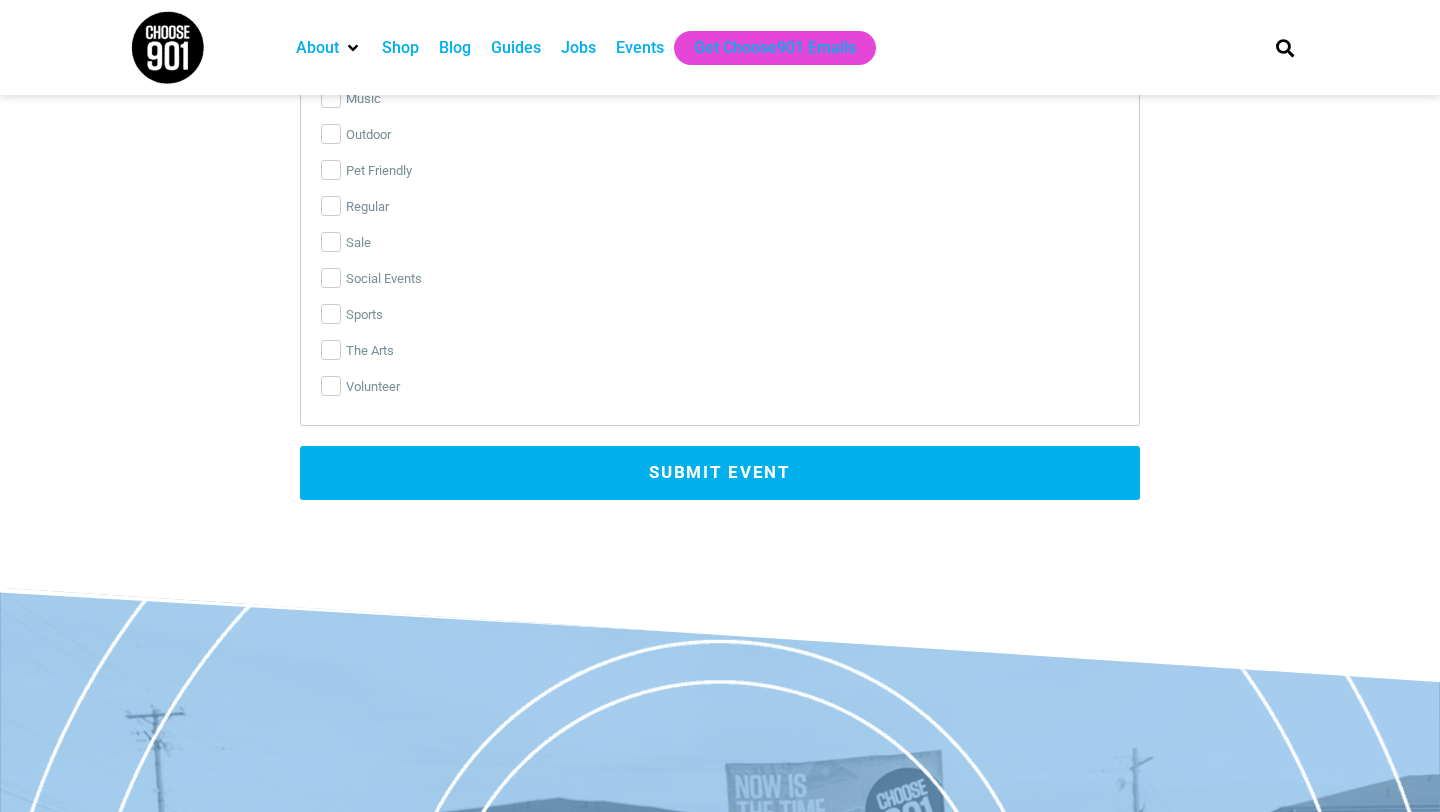 click on "Submit Event" at bounding box center [720, 473] 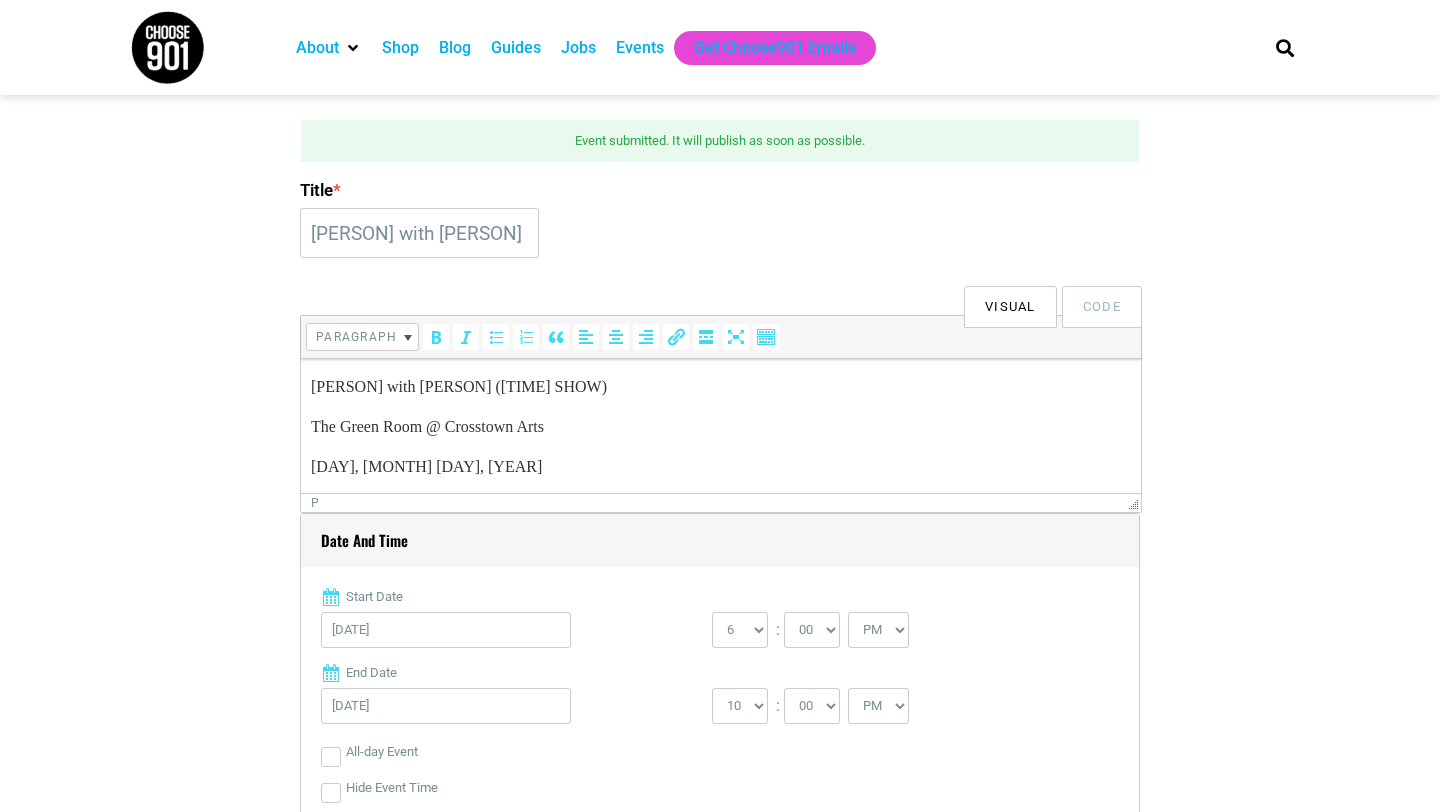 scroll, scrollTop: 565, scrollLeft: 0, axis: vertical 